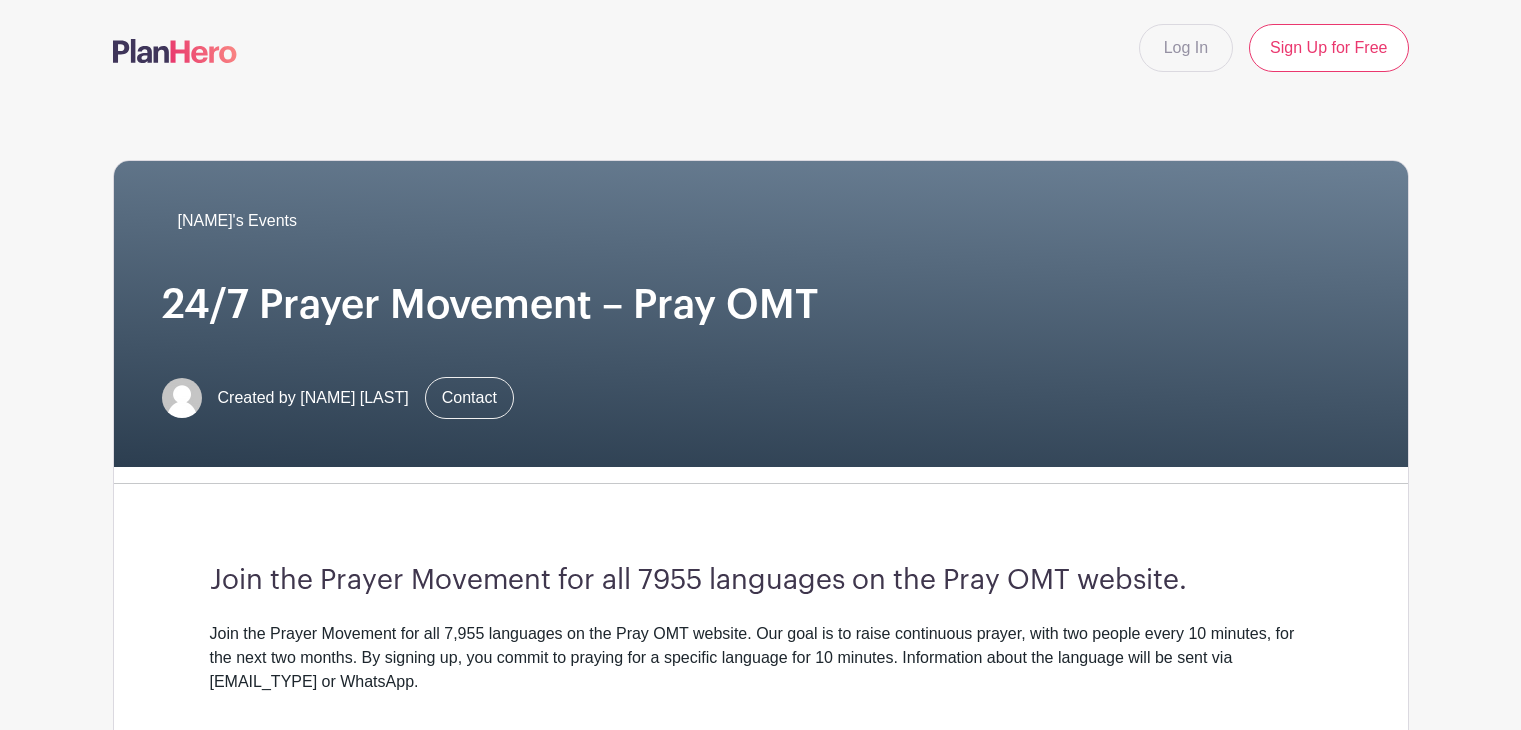 scroll, scrollTop: 0, scrollLeft: 0, axis: both 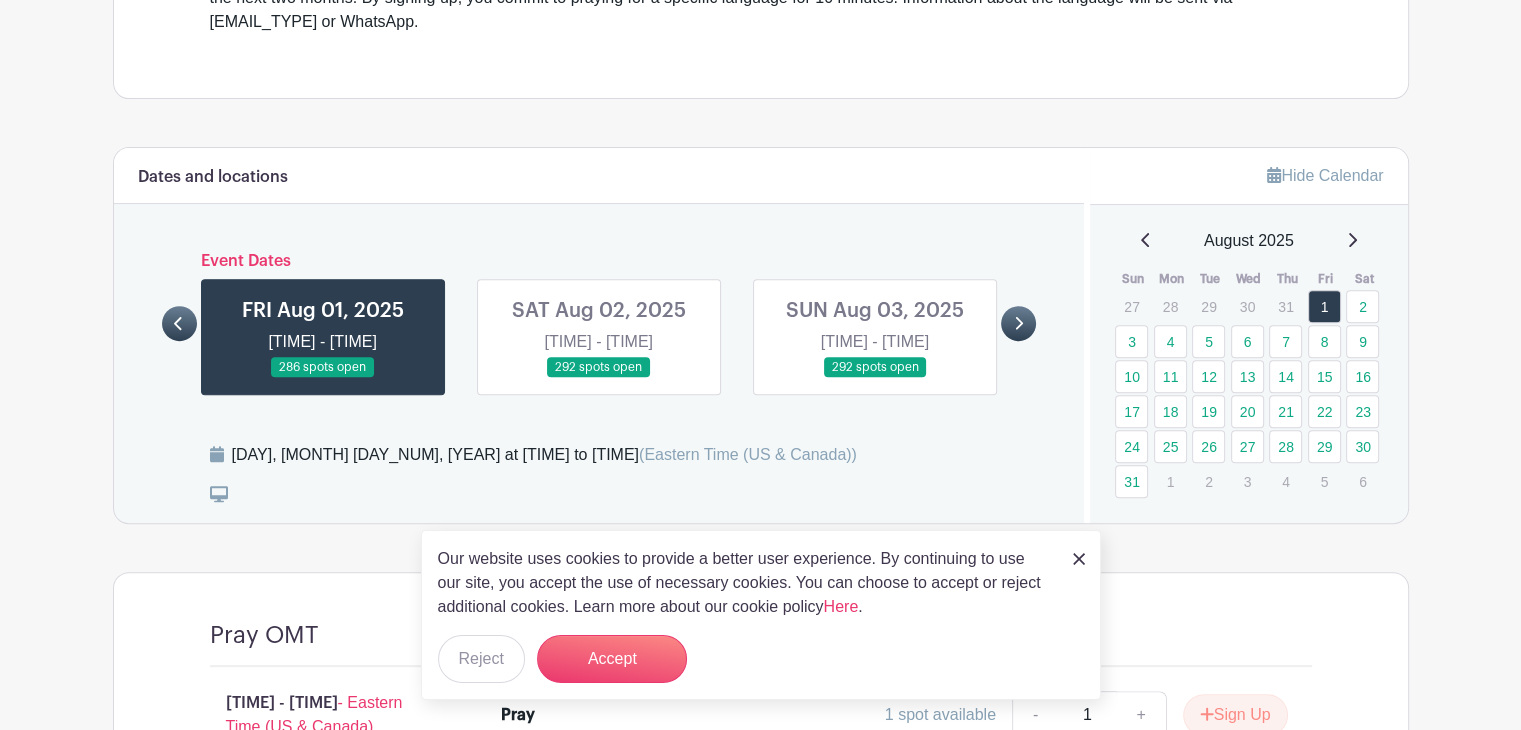 click on "Our website uses cookies to provide a better user experience. By continuing to use our site, you accept the use of necessary cookies. You can choose to accept or reject additional cookies. Learn more about our cookie policy  Here .
Reject
Accept" at bounding box center [761, 615] 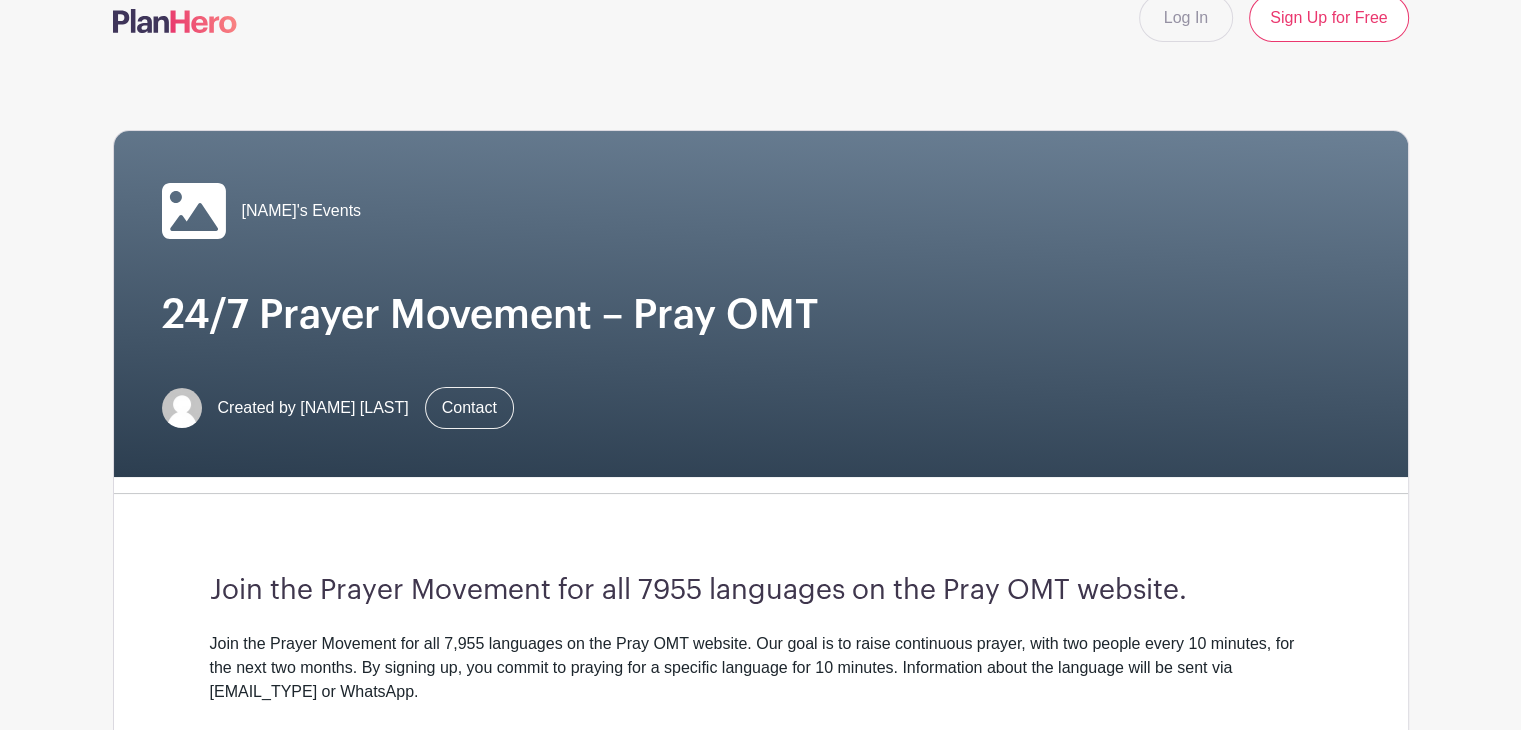 scroll, scrollTop: 0, scrollLeft: 0, axis: both 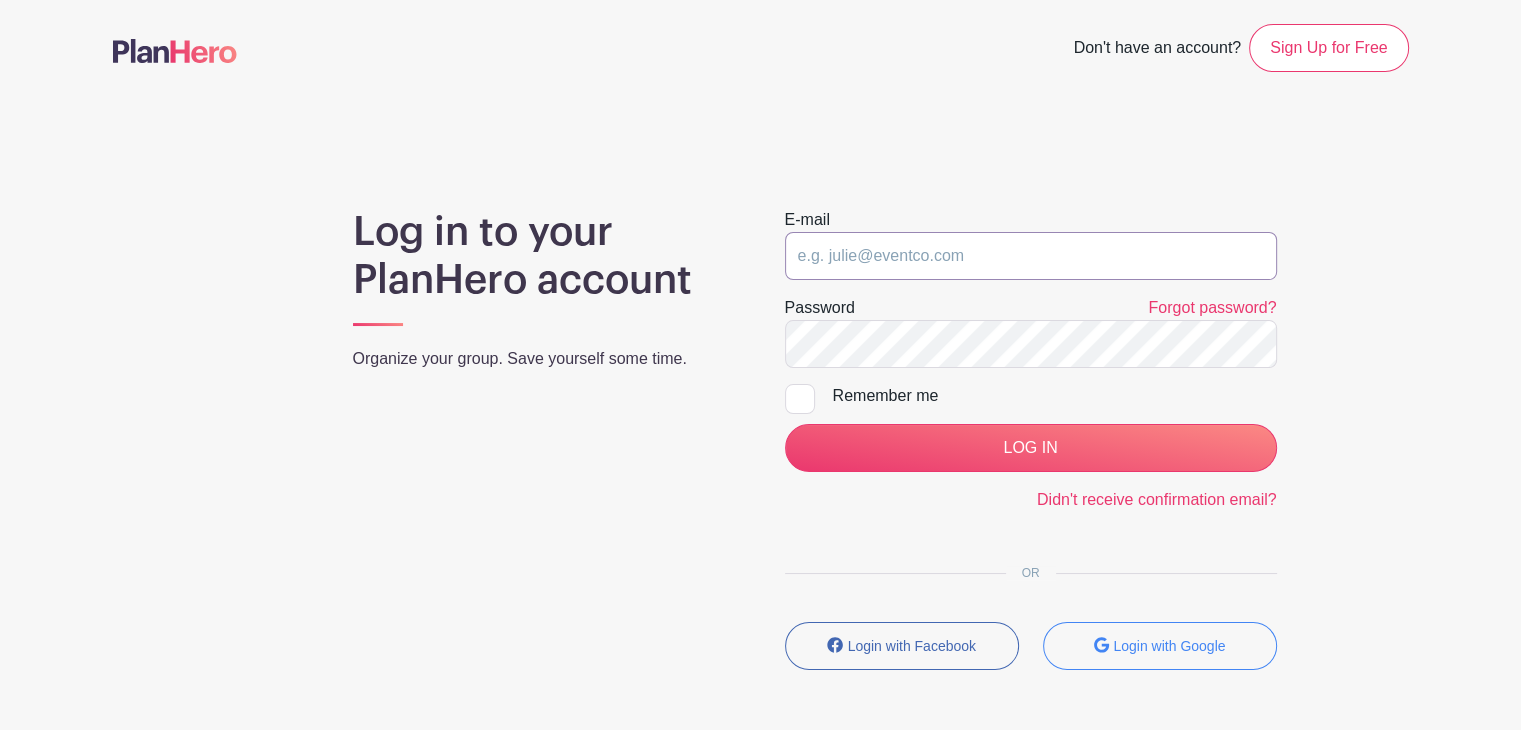 click at bounding box center [1031, 256] 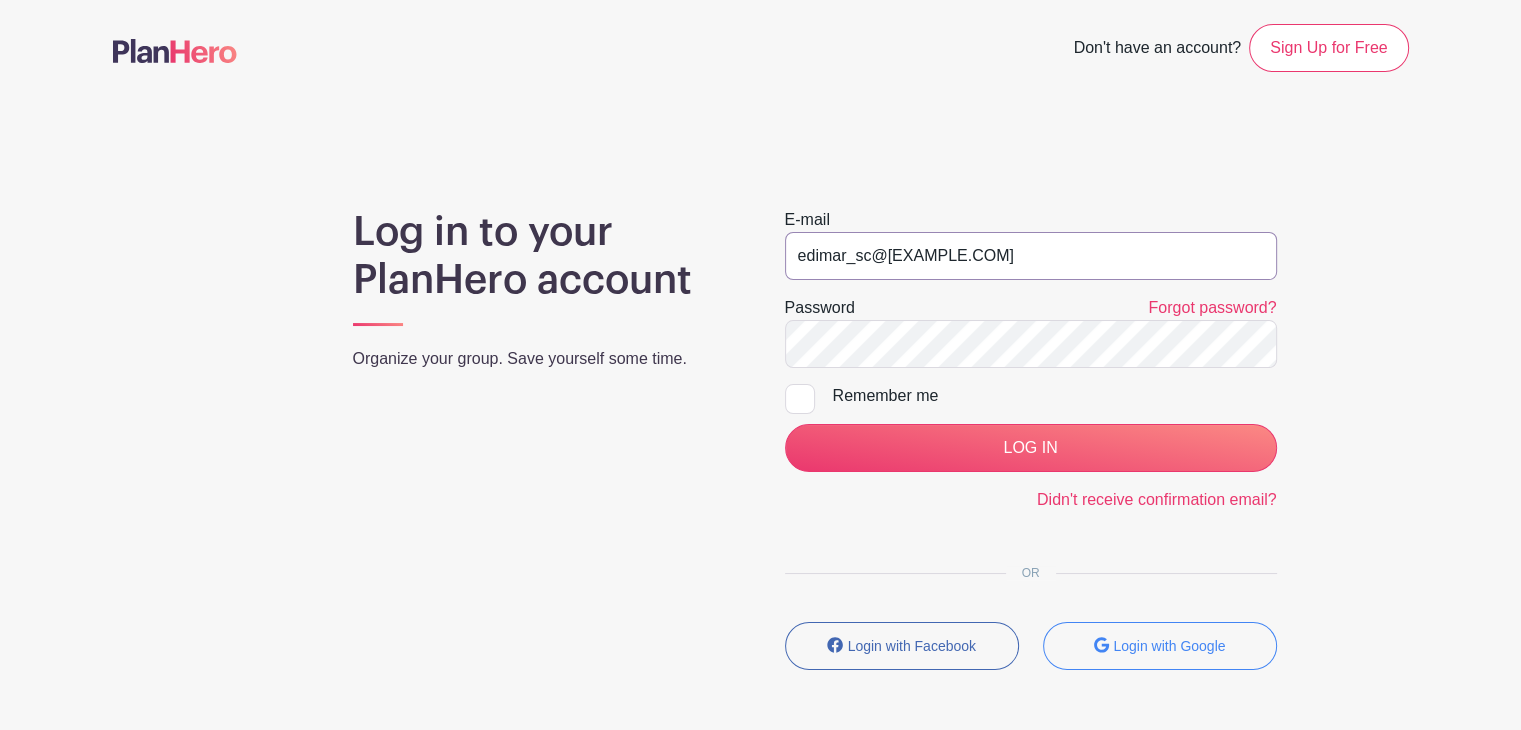 click on "[EMAIL]" at bounding box center (1031, 256) 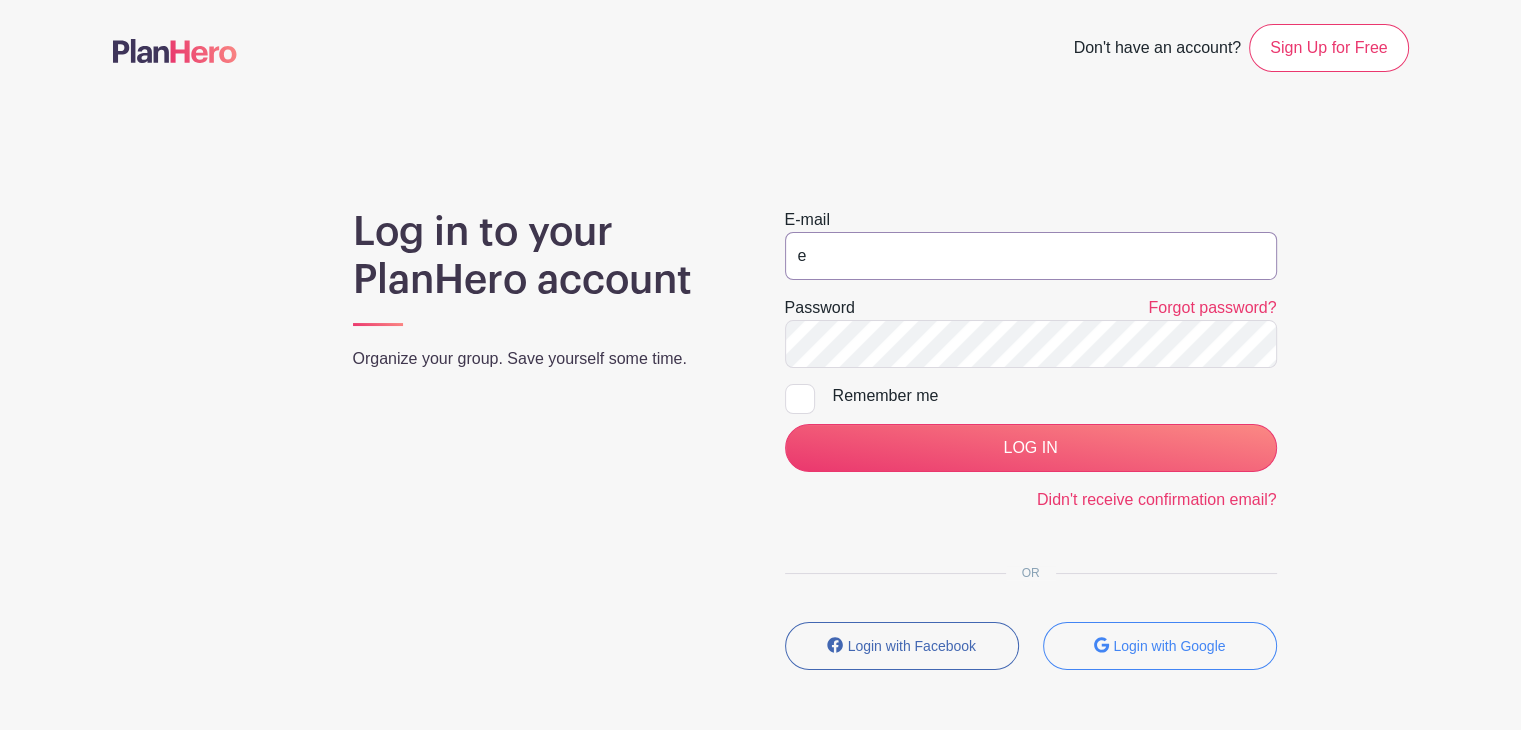 type on "[EMAIL]" 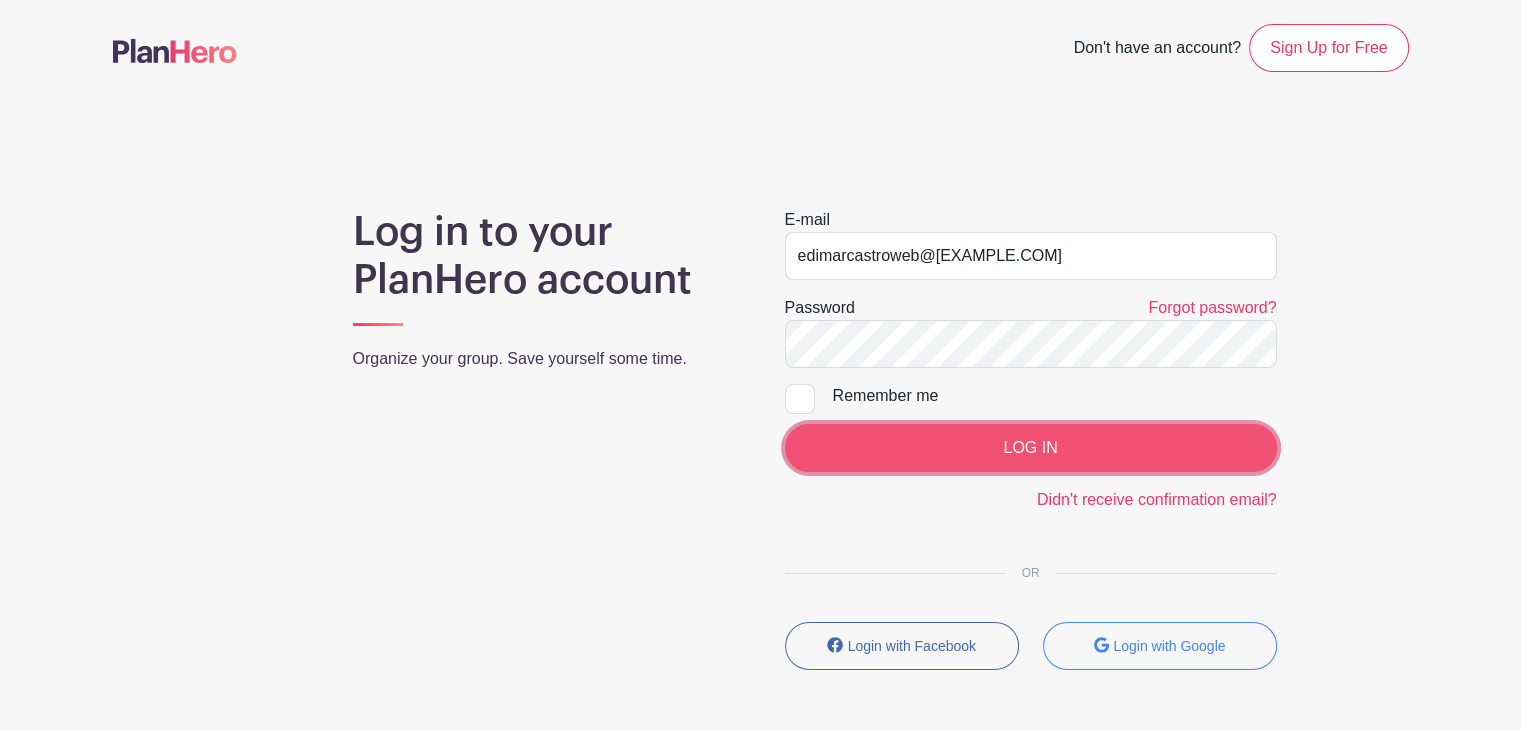 click on "LOG IN" at bounding box center (1031, 448) 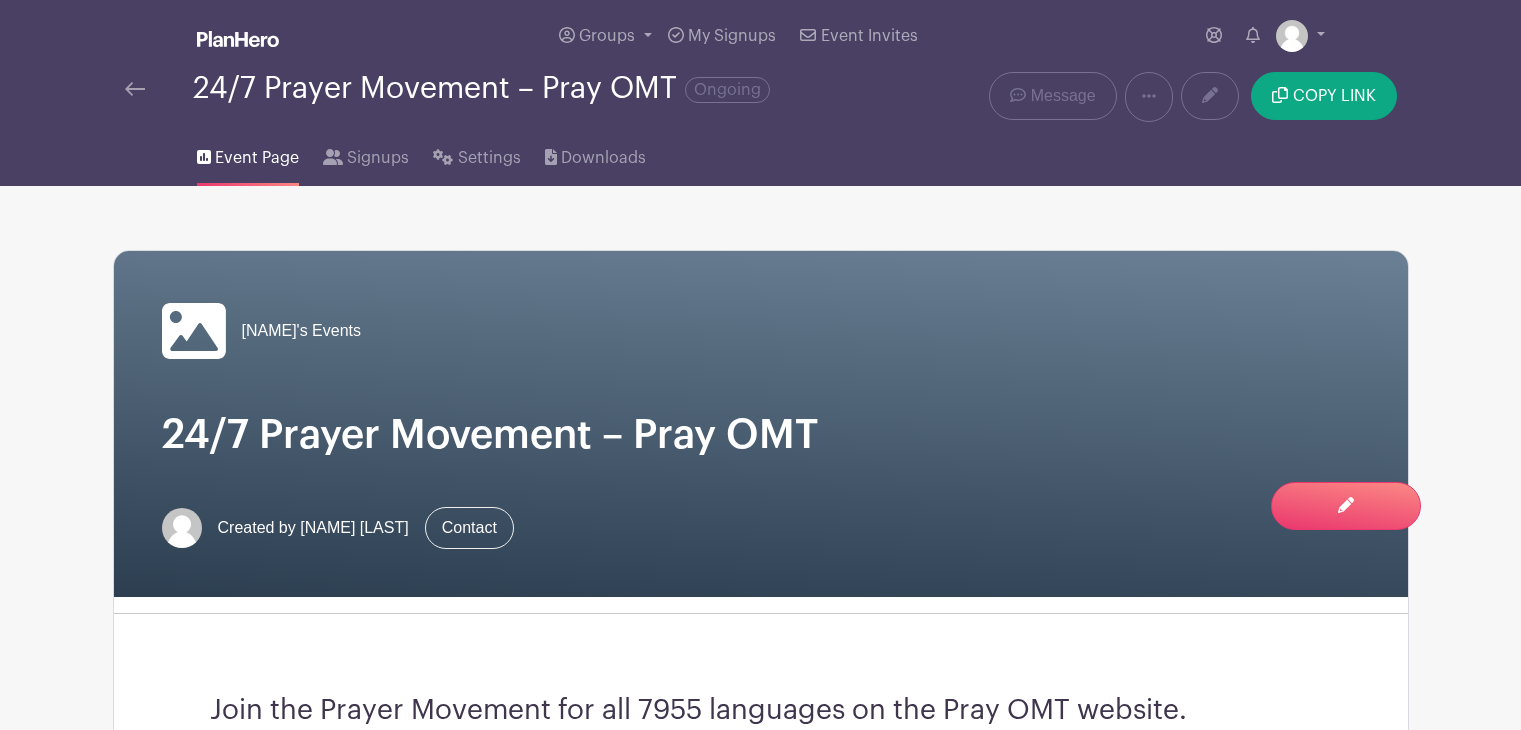scroll, scrollTop: 0, scrollLeft: 0, axis: both 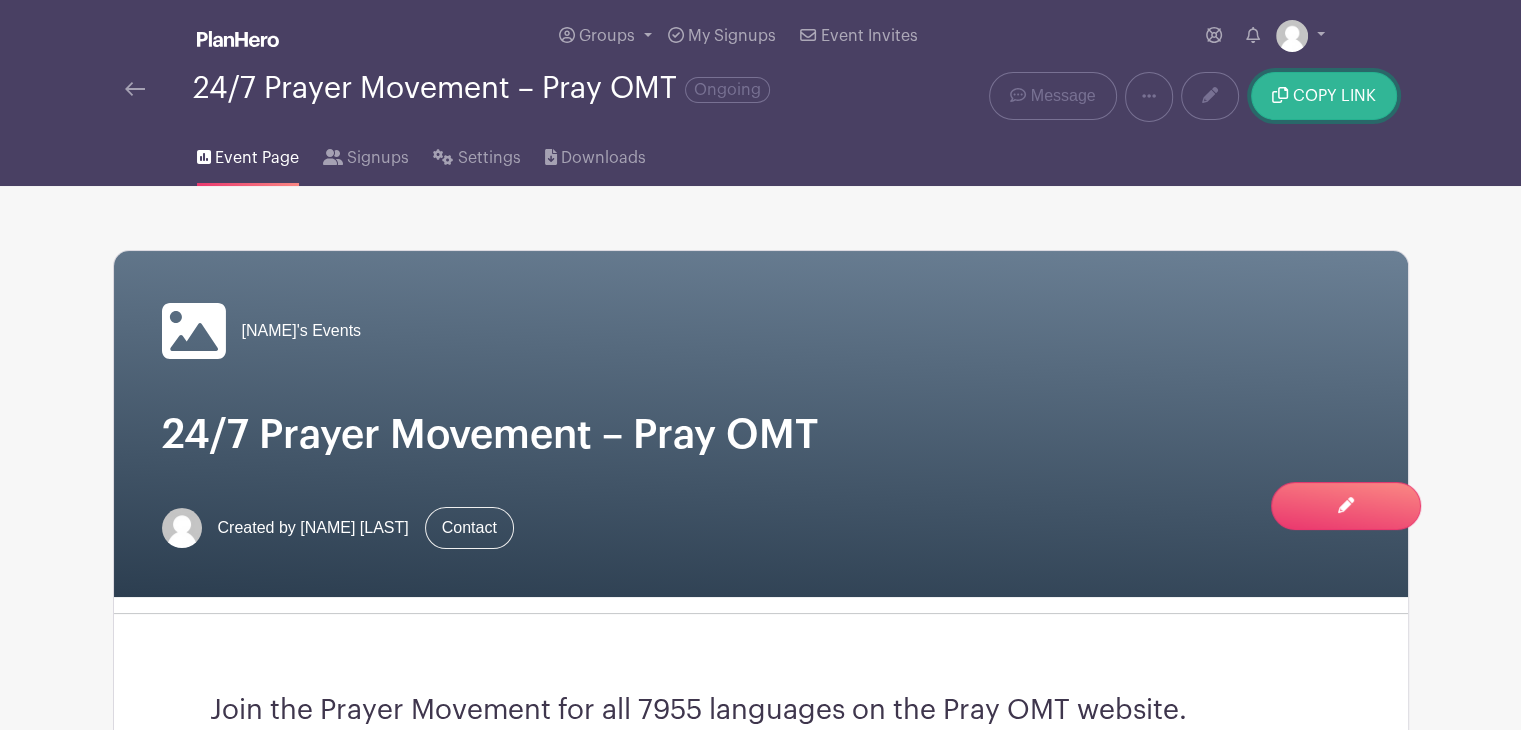 click on "COPY LINK" at bounding box center (1323, 96) 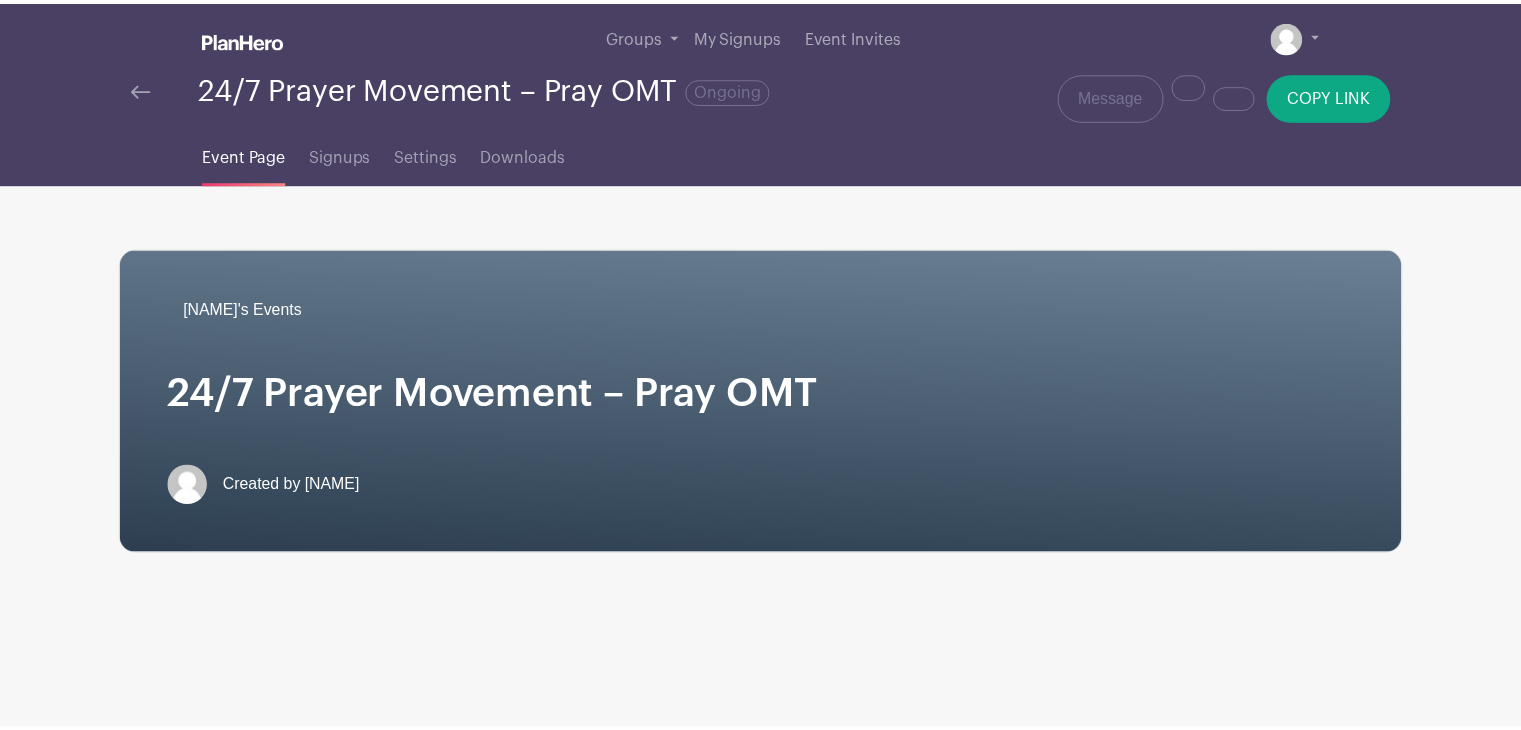 scroll, scrollTop: 0, scrollLeft: 0, axis: both 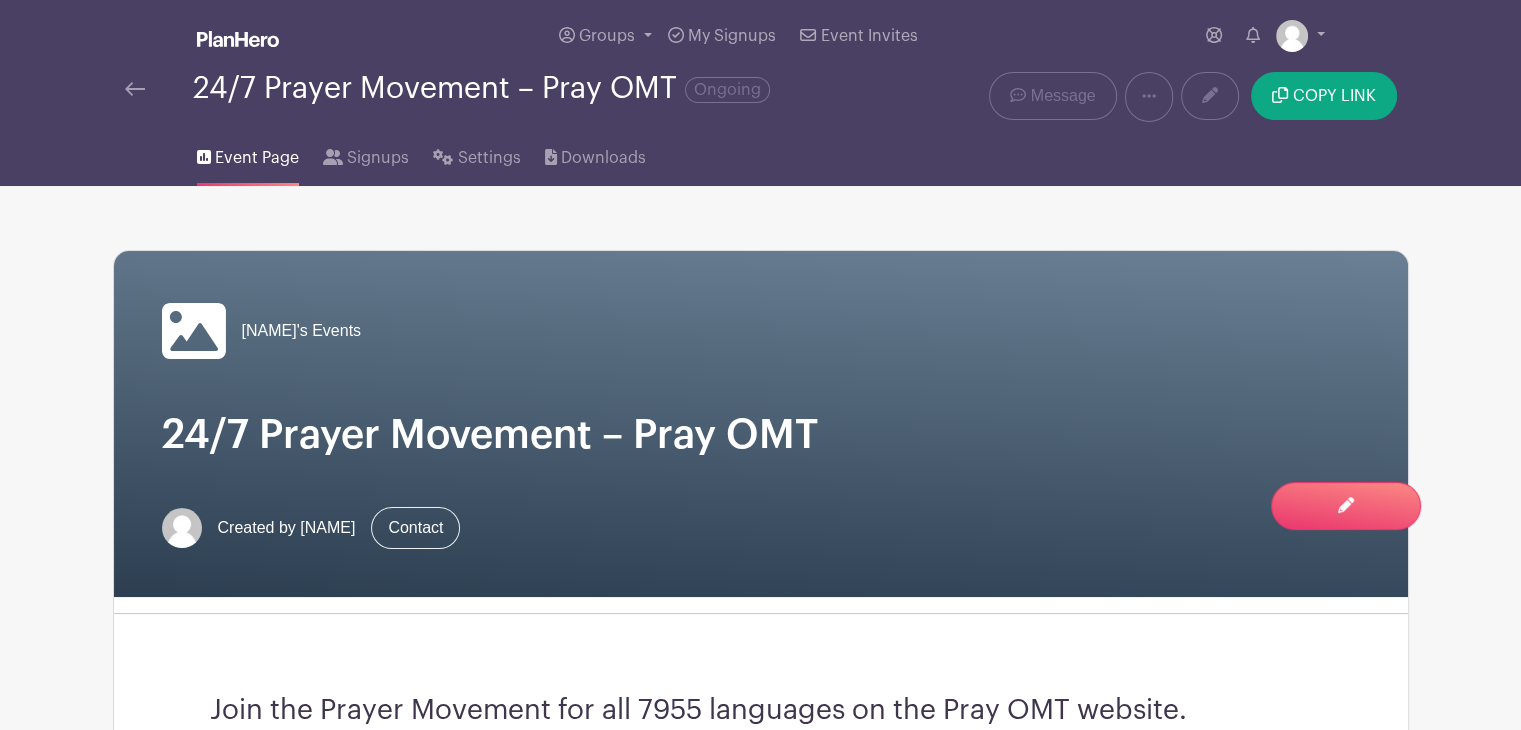 click at bounding box center (135, 89) 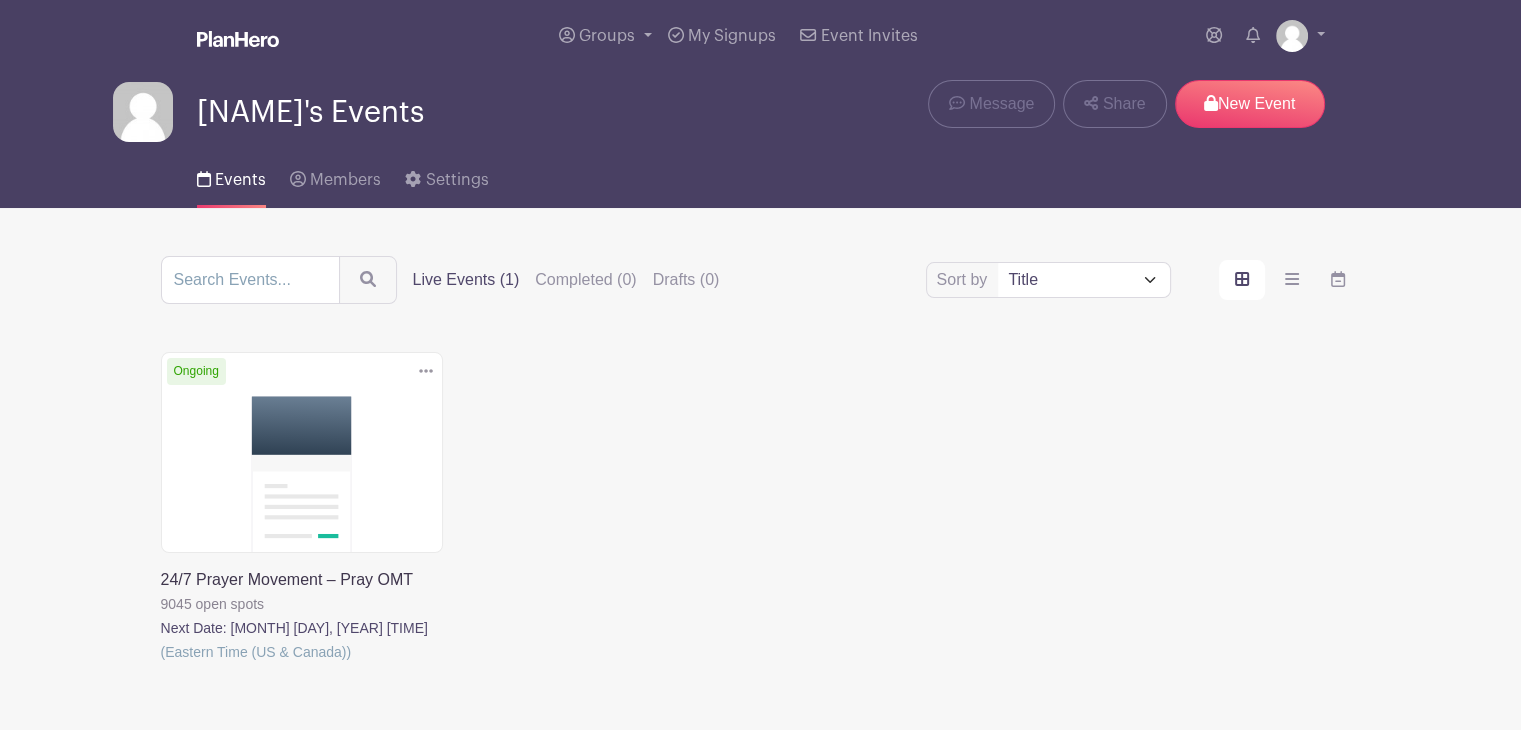 click 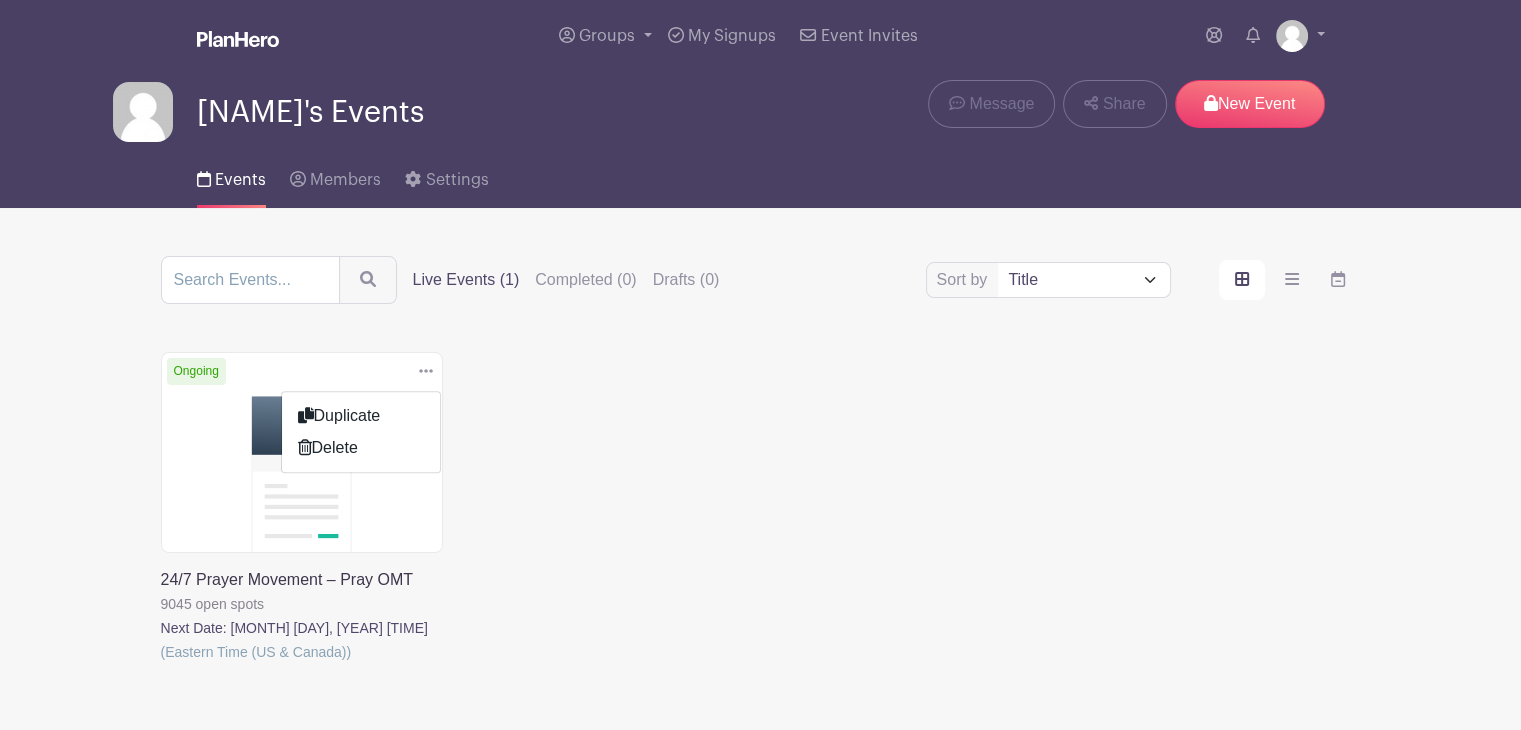 click at bounding box center [161, 664] 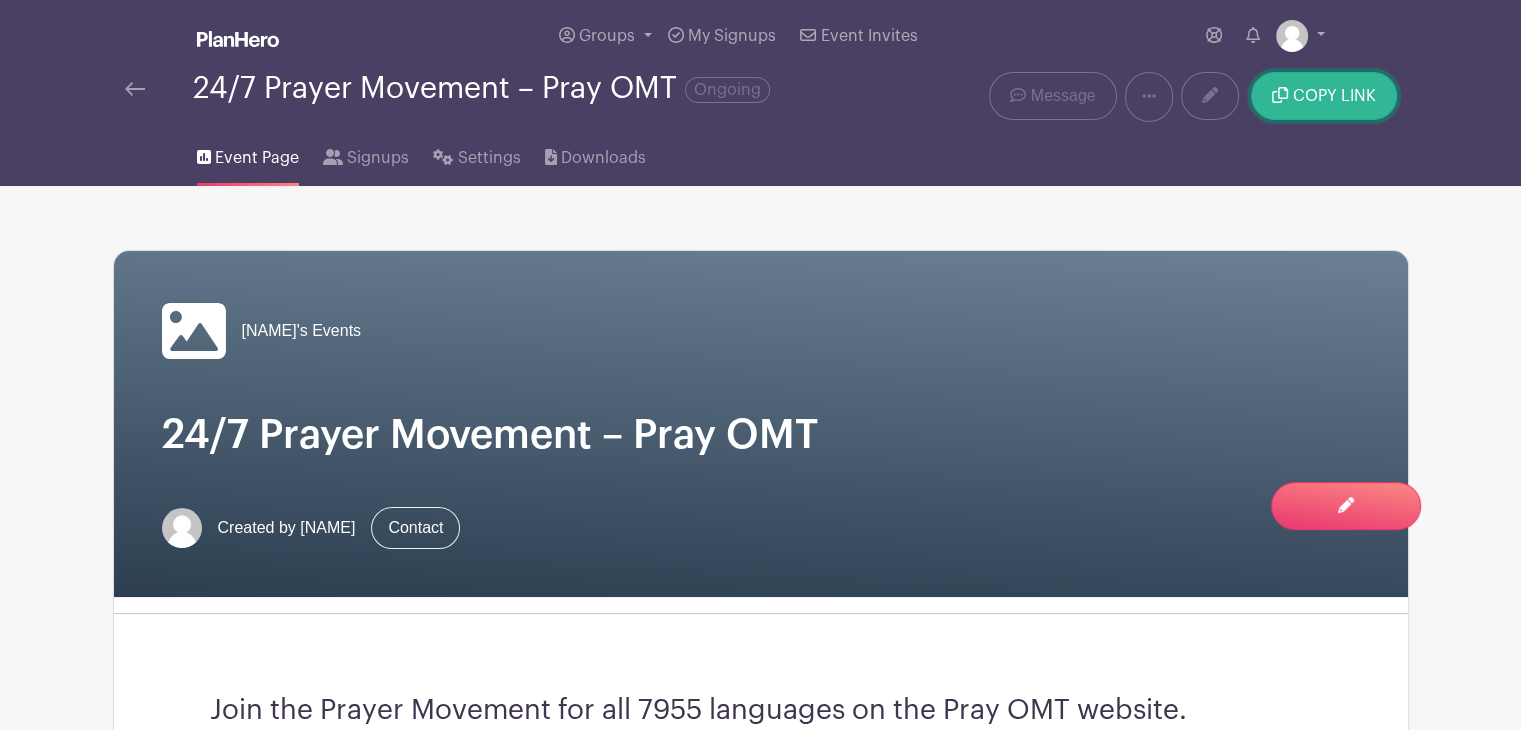 click on "COPY LINK" at bounding box center [1323, 96] 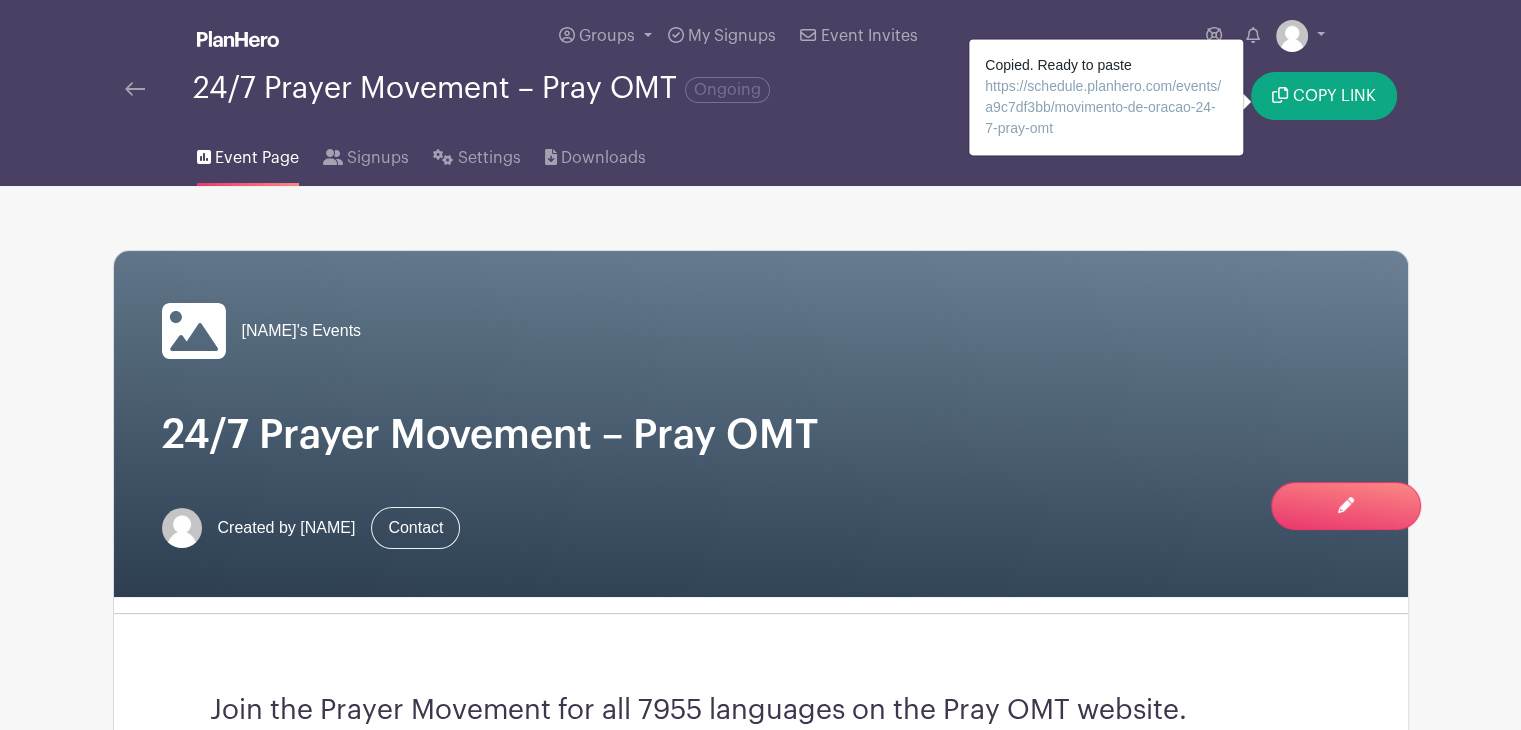 click on "Edimar's Events
24/7 Prayer Movement – Pray OMT
Created by Edimar da Silva Castro
Contact
Join the Prayer Movement for all 7955 languages on the Pray OMT website.
Join the Prayer Movement for all 7,955 languages on the Pray OMT website. Our goal is to raise continuous prayer, with two people every 10 minutes, for the next two months. By signing up, you commit to praying for a specific language for 10 minutes. Information about the language will be sent via email or WhatsApp.
Dates and locations" at bounding box center [761, 3689] 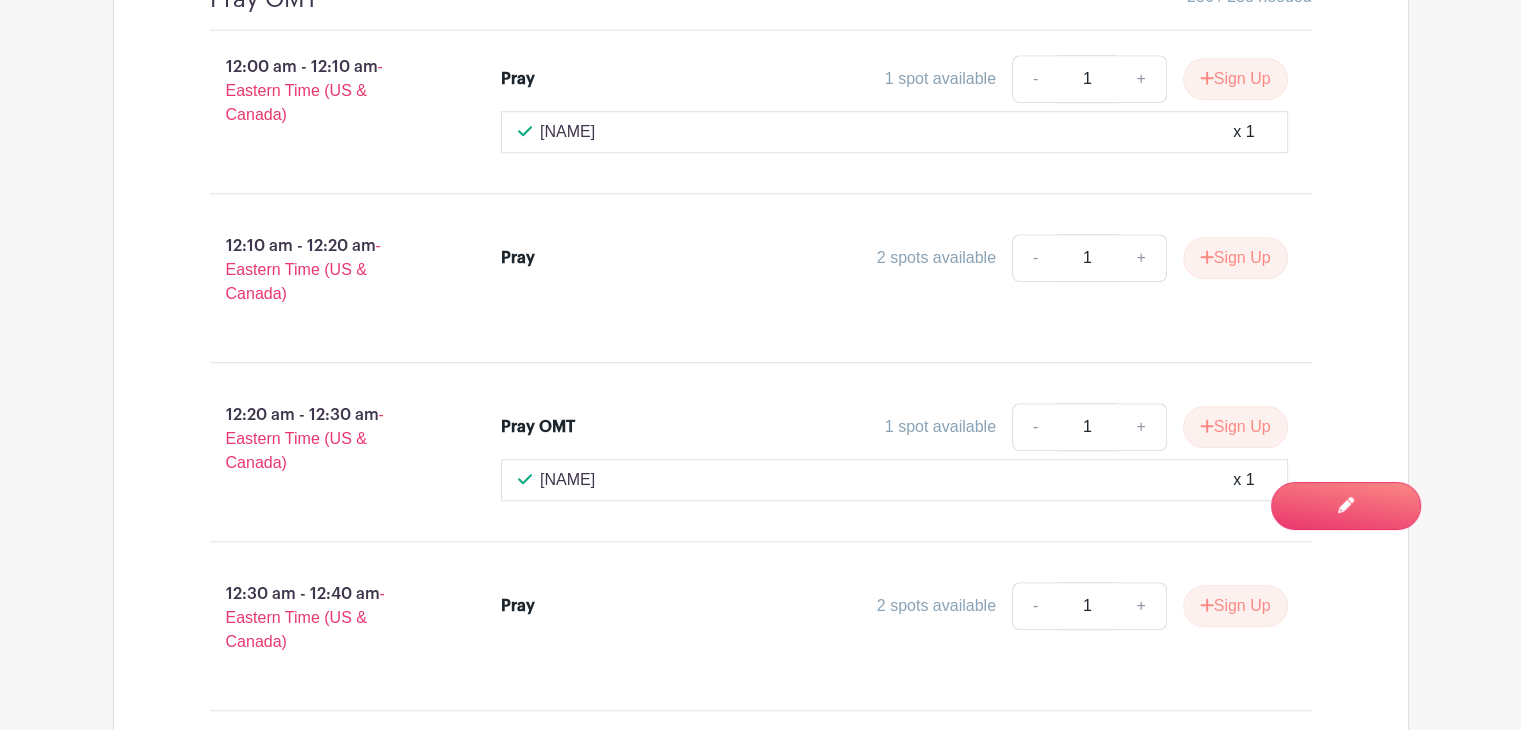 scroll, scrollTop: 1500, scrollLeft: 0, axis: vertical 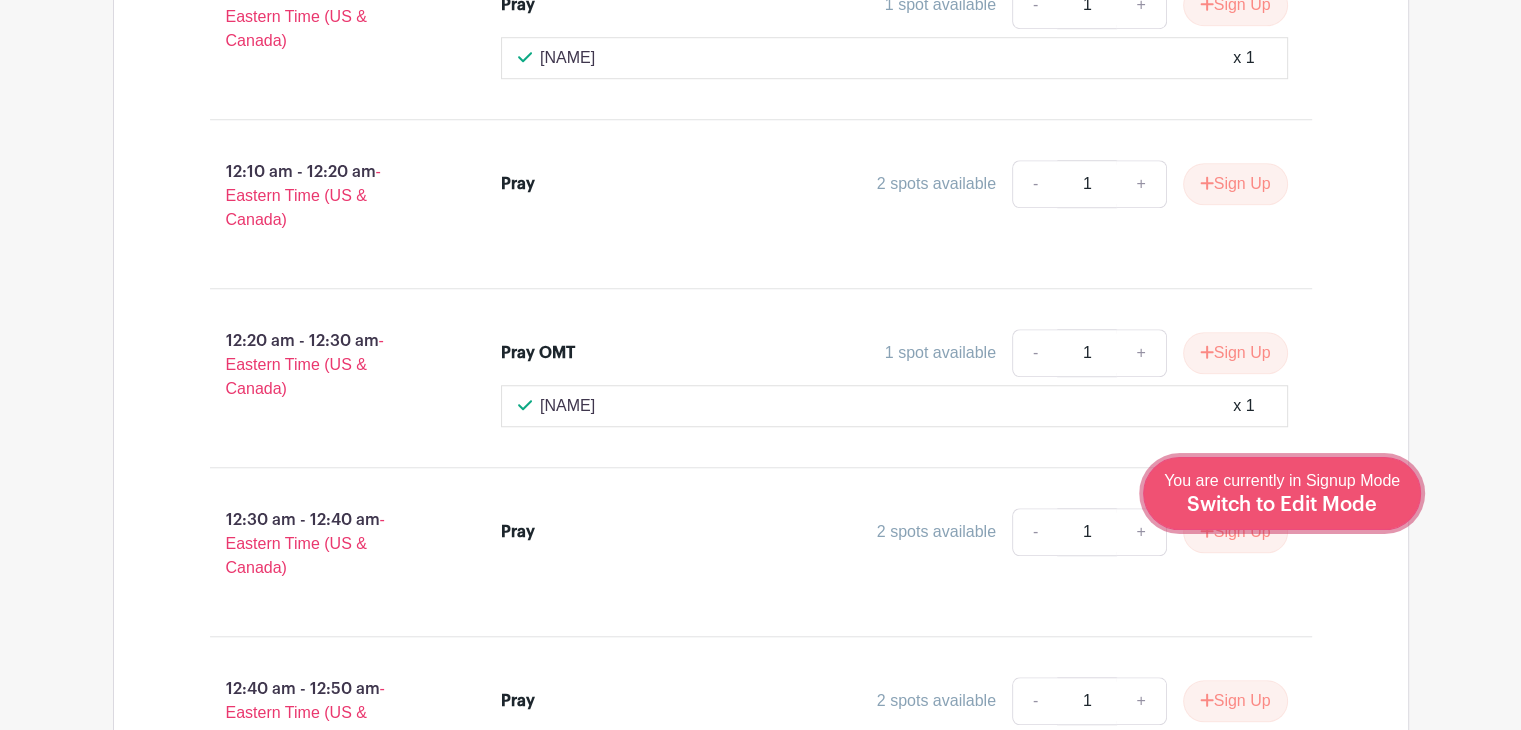 click on "Switch to Edit Mode" at bounding box center (1282, 505) 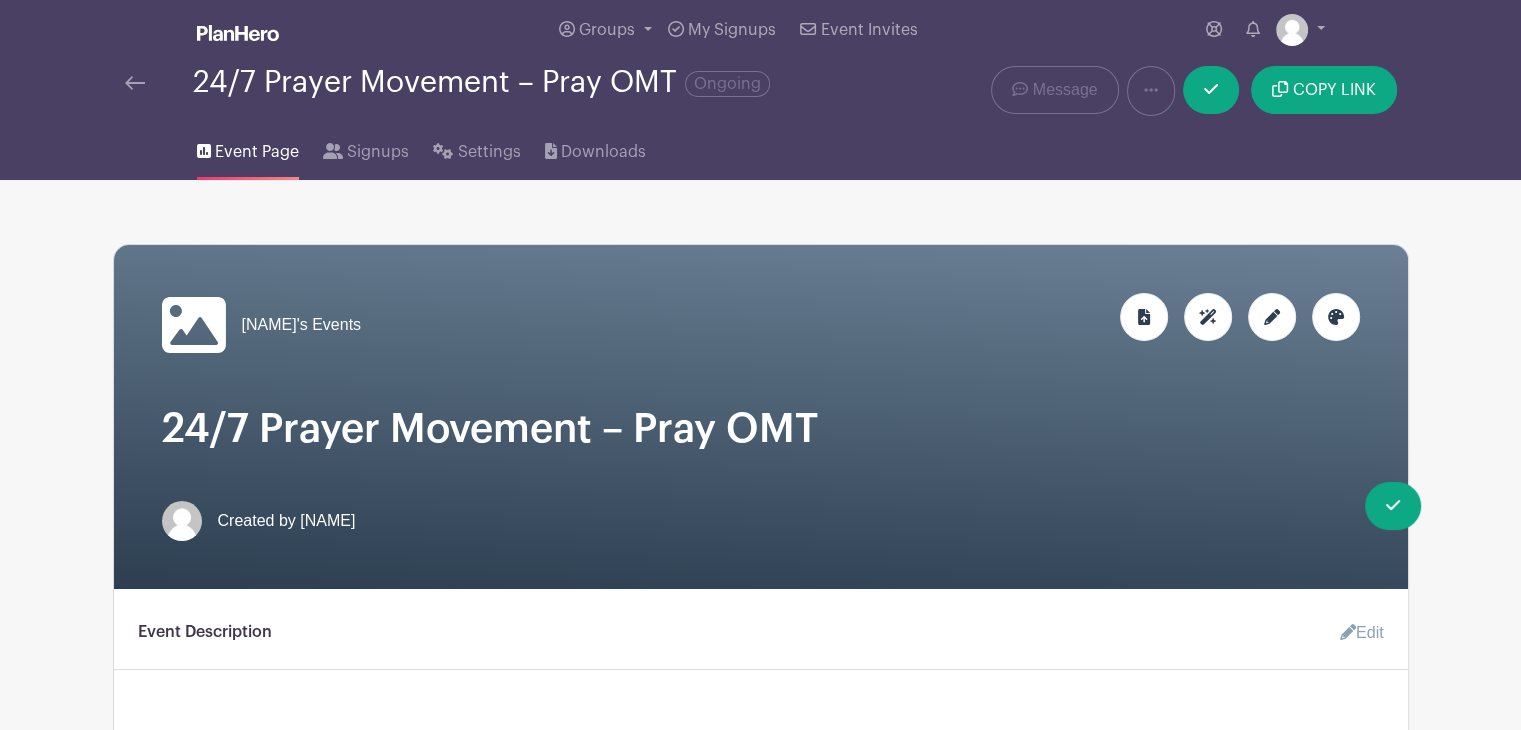 scroll, scrollTop: 0, scrollLeft: 0, axis: both 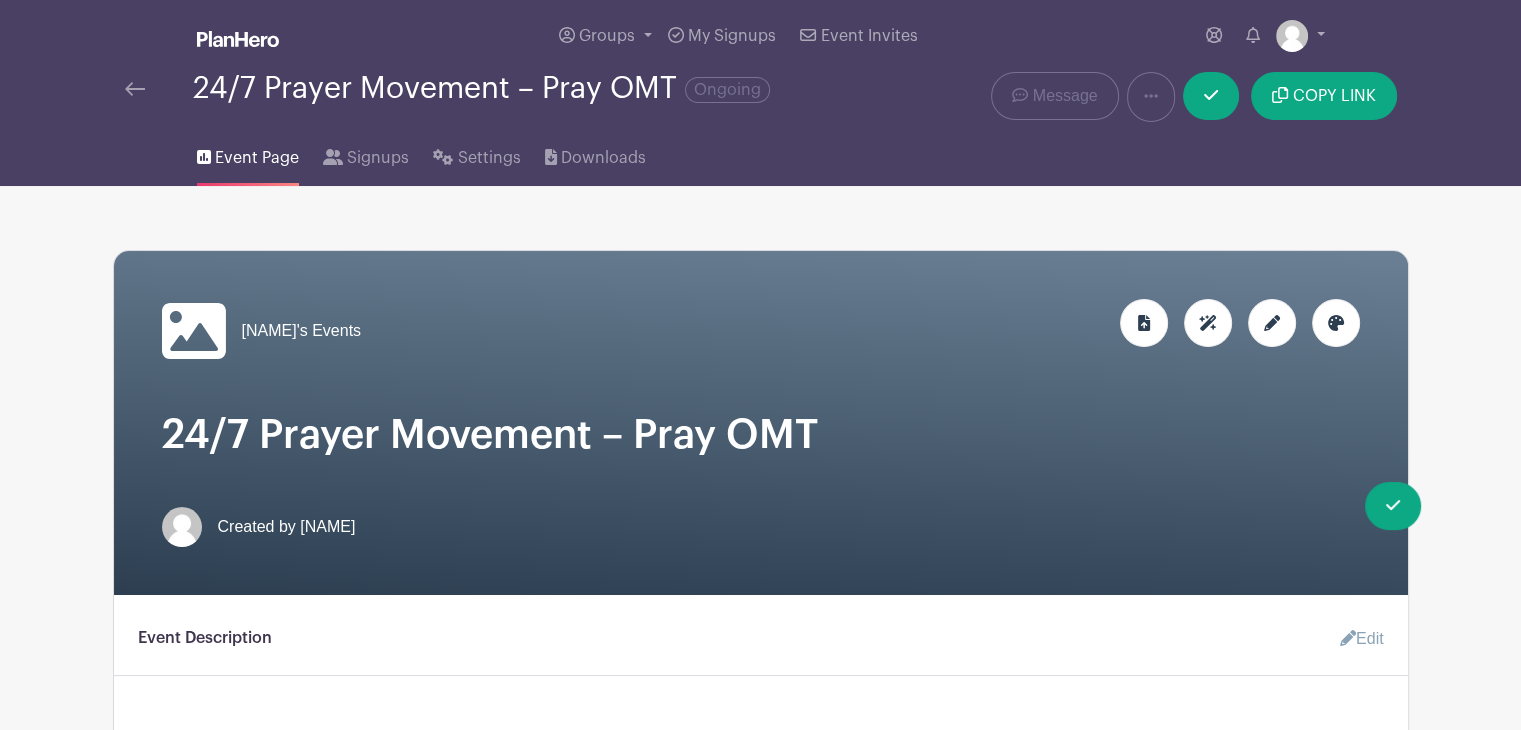 click on "Groups
All Groups
Edimar's Events
My Signups
Event Invites
My account
Logout
24/7 Prayer Movement – Pray OMT  Ongoing" at bounding box center [760, 11671] 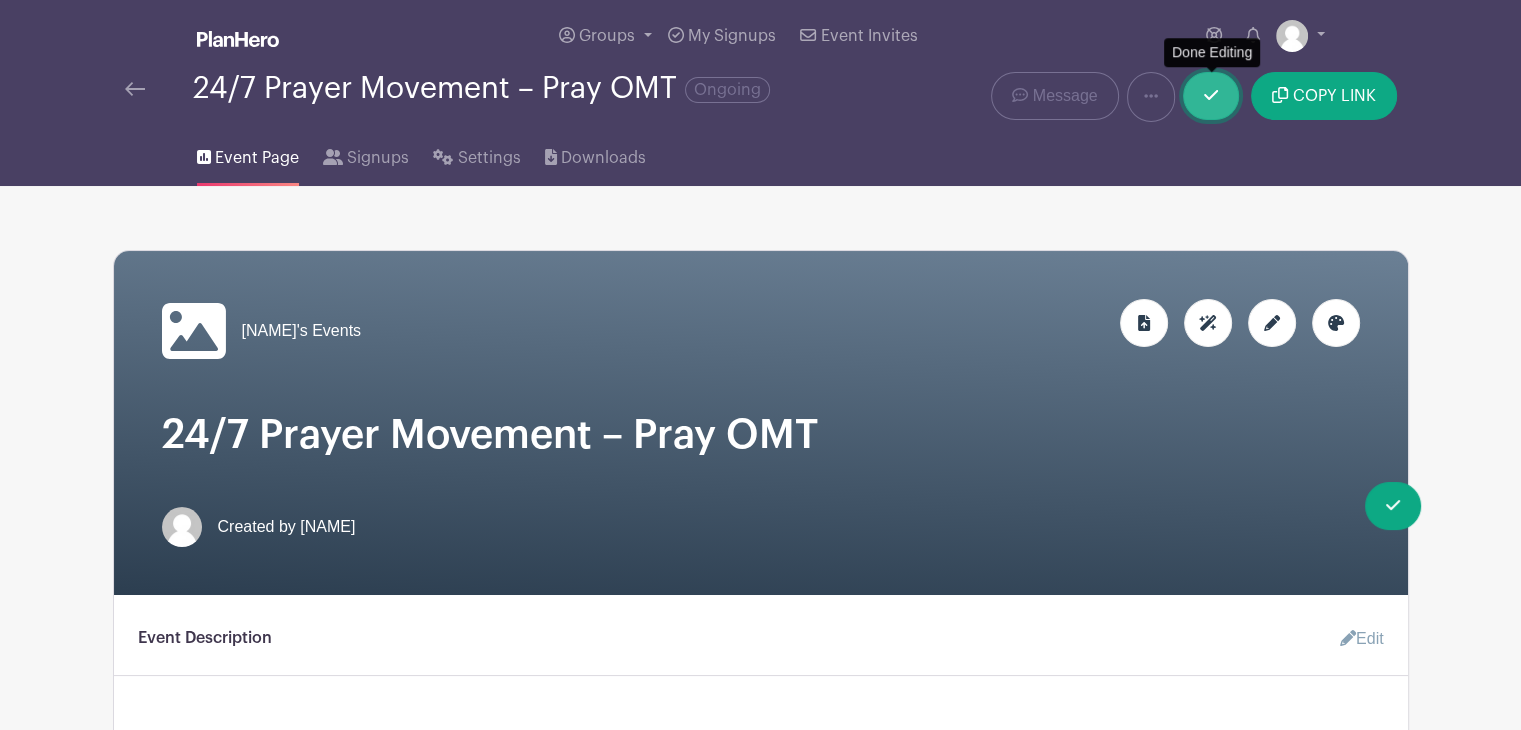 click 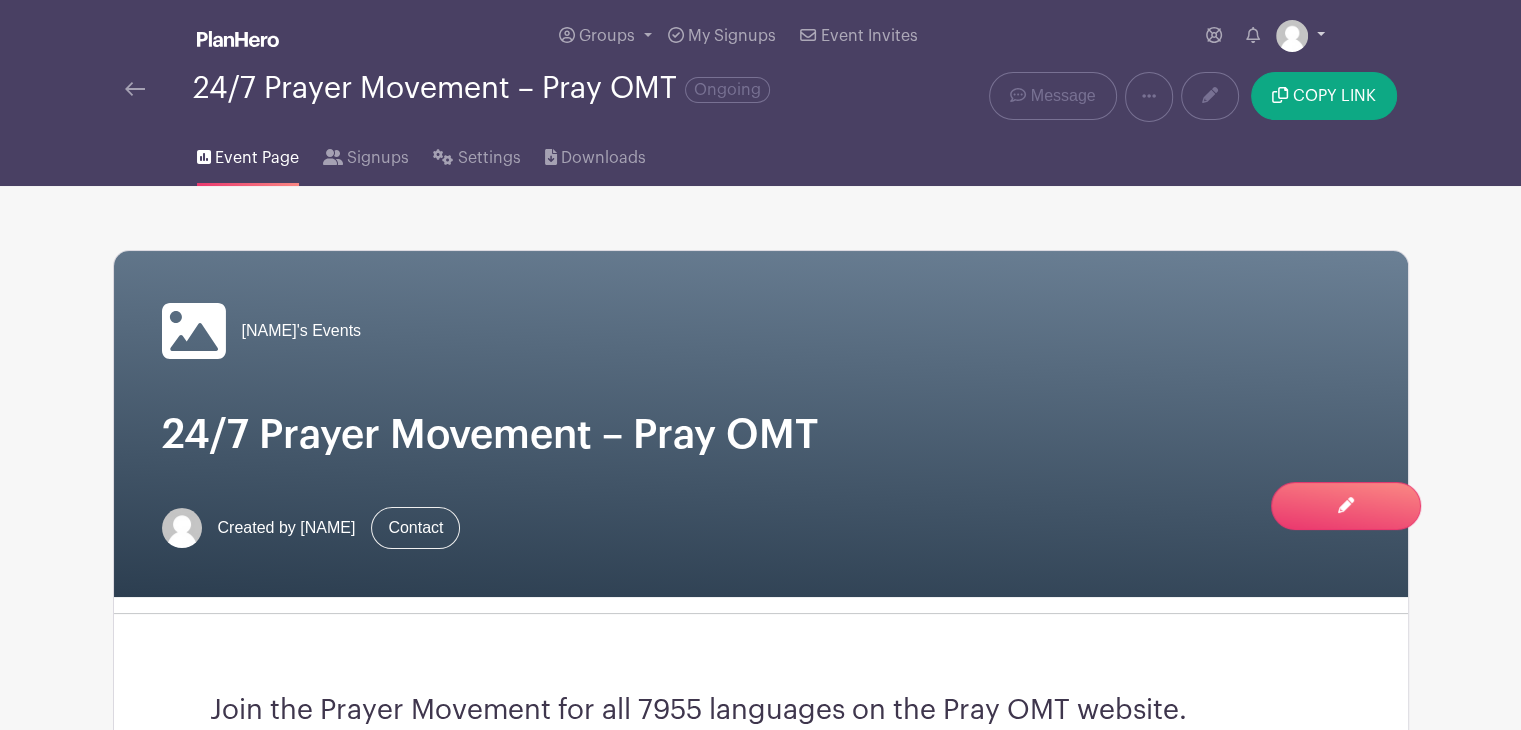 click at bounding box center [1300, 36] 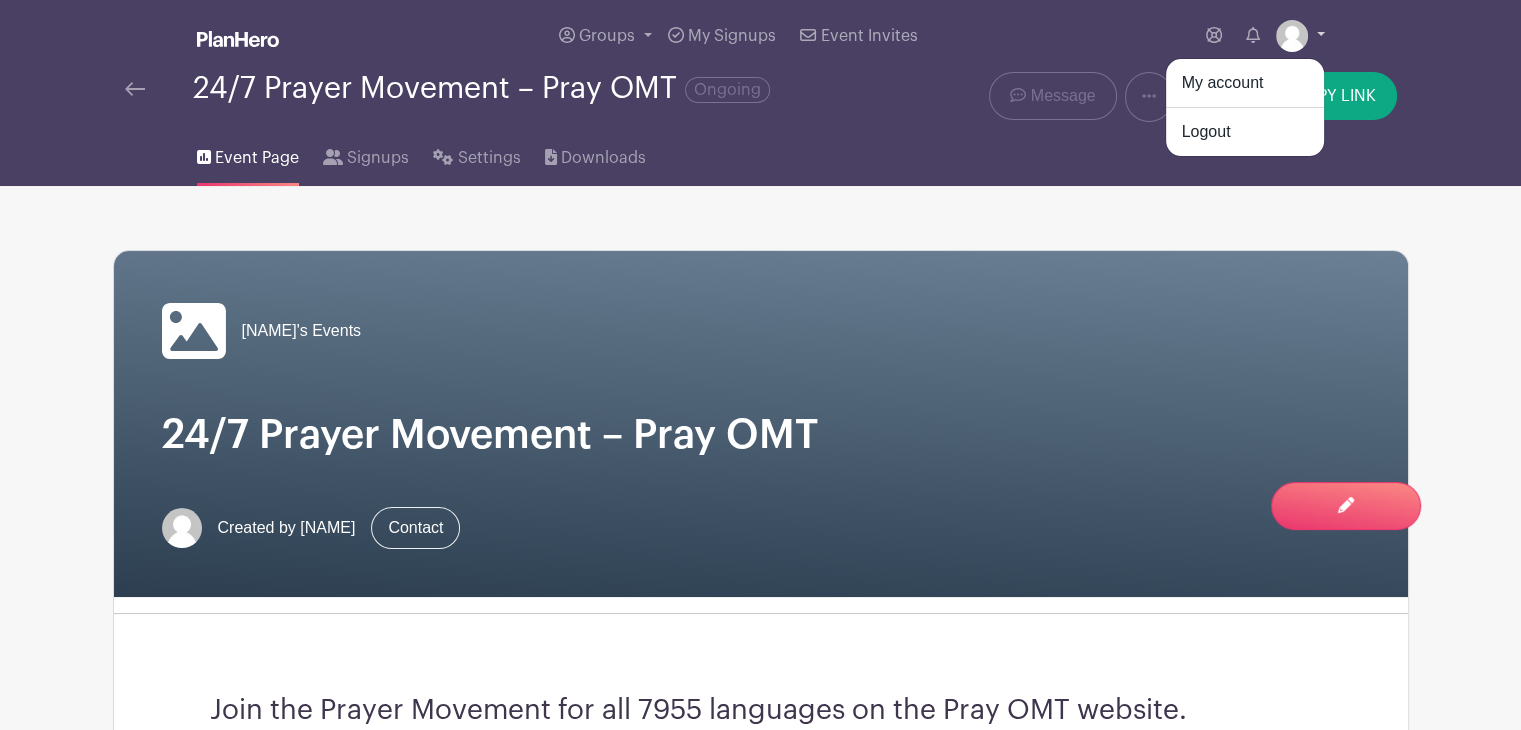 click at bounding box center (1300, 36) 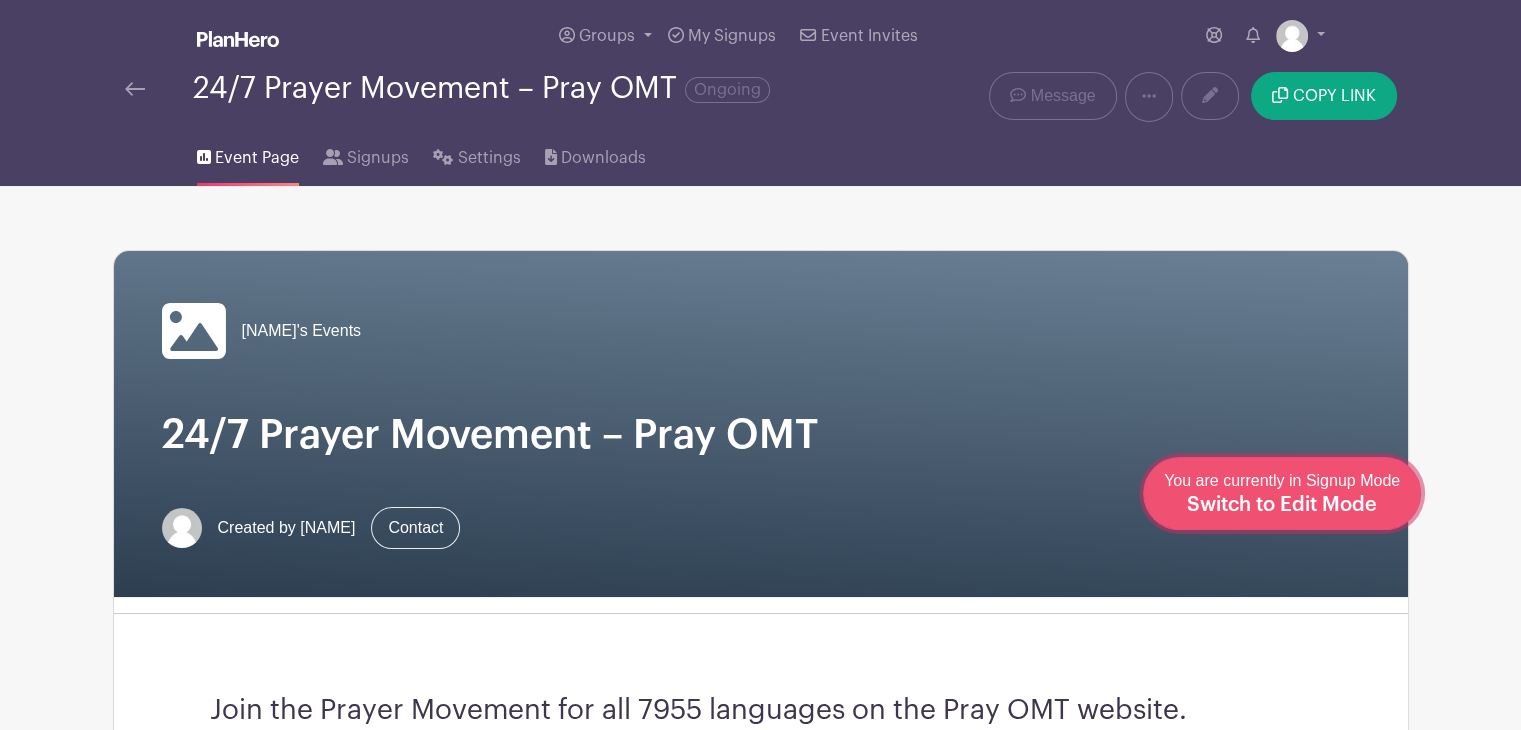 click on "Switch to Edit Mode" at bounding box center [1282, 505] 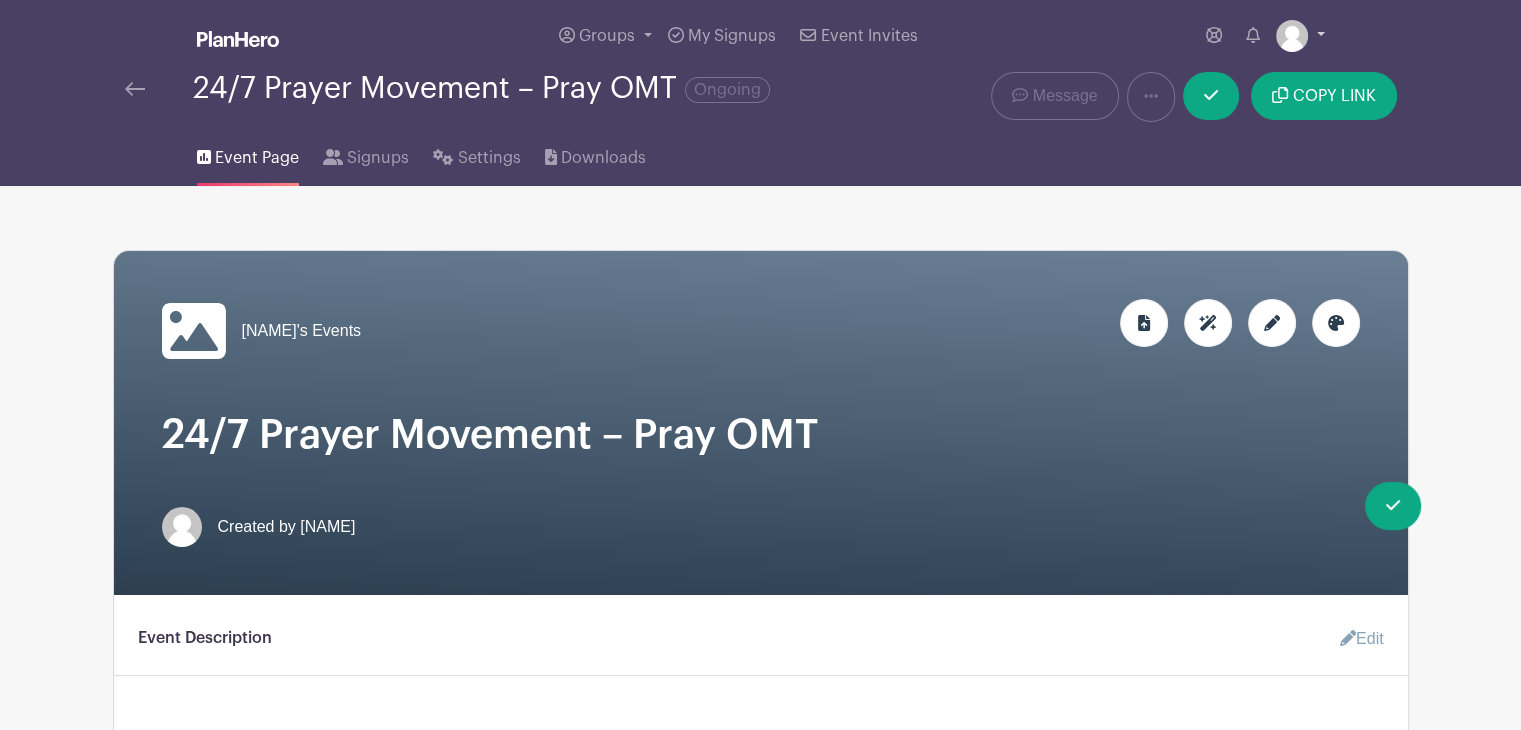 click at bounding box center (1300, 36) 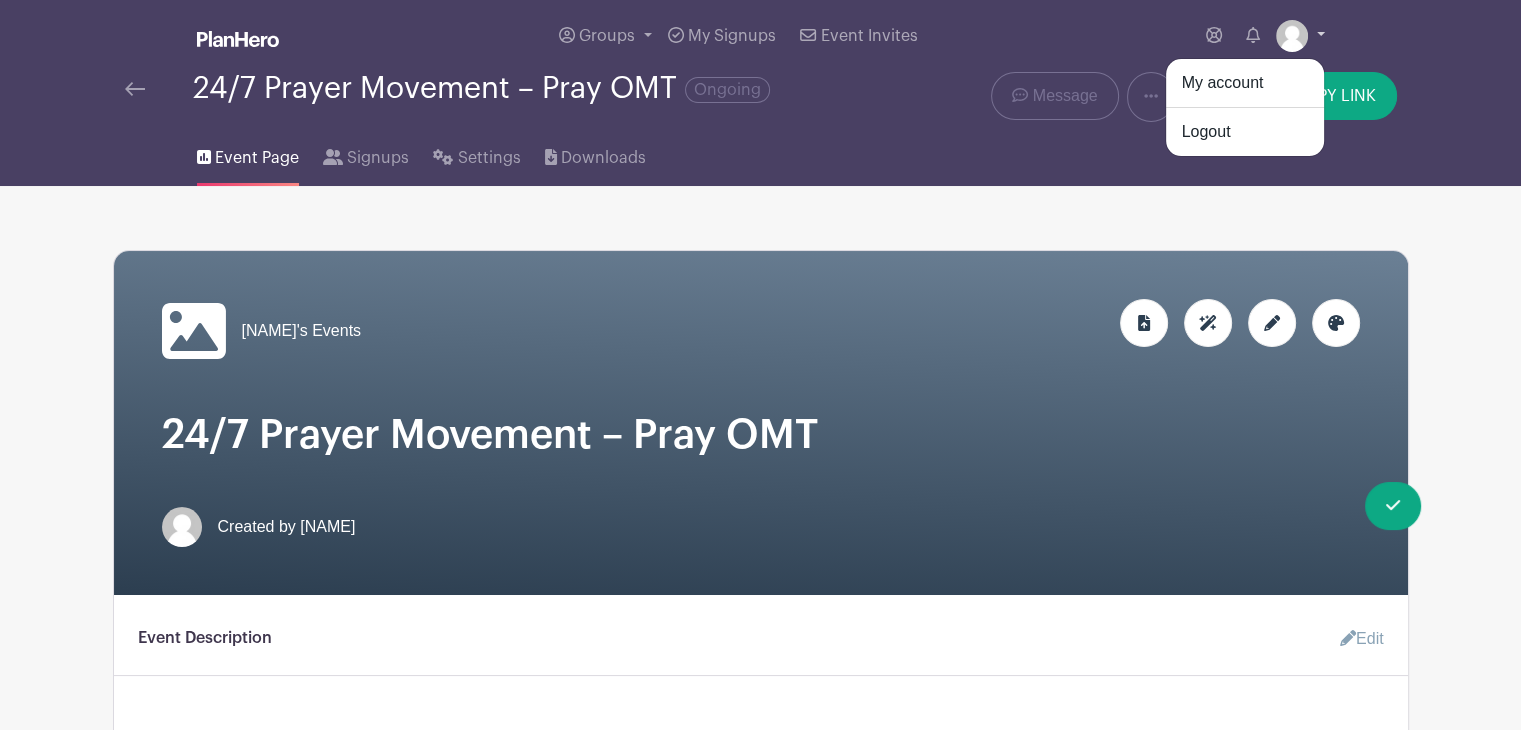 click at bounding box center [1300, 36] 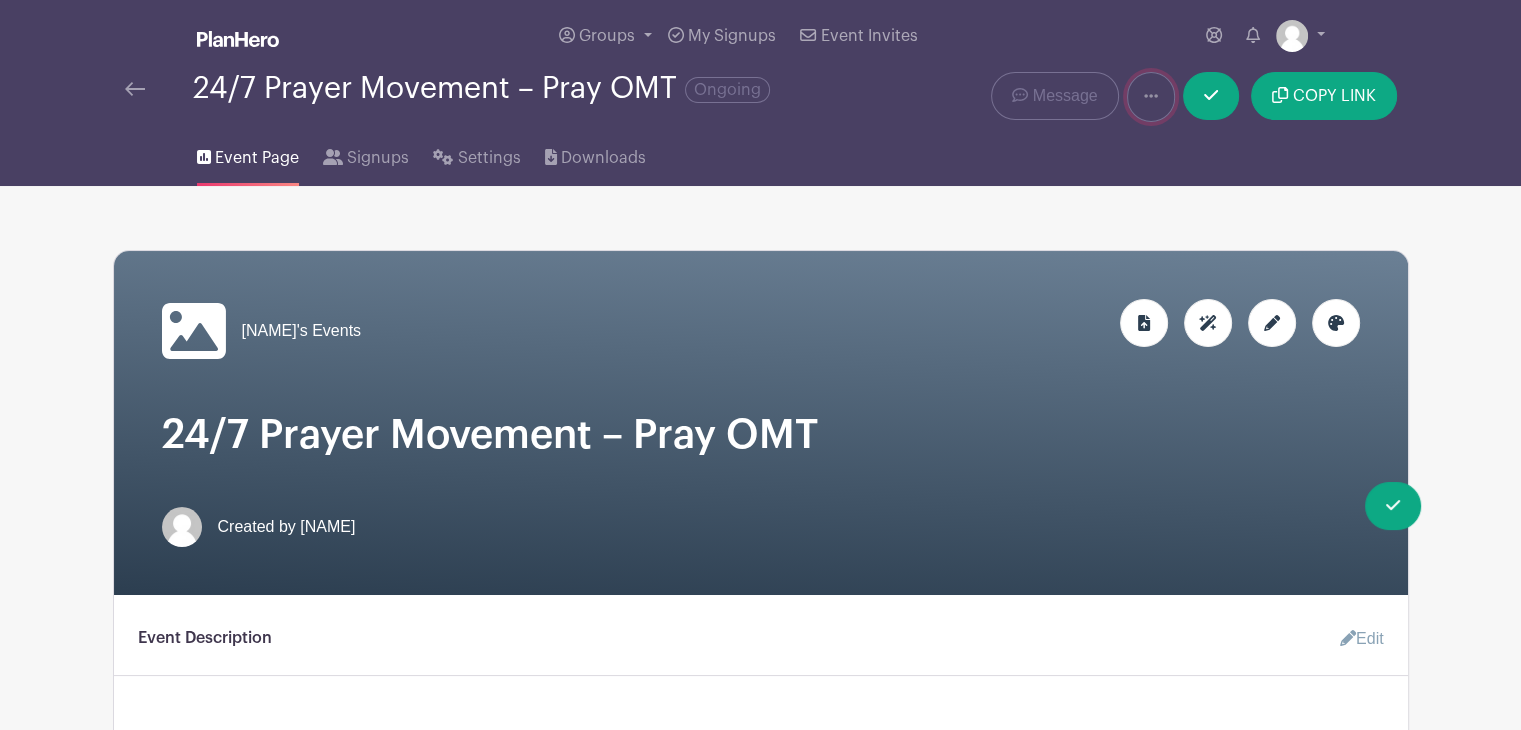click at bounding box center (1151, 97) 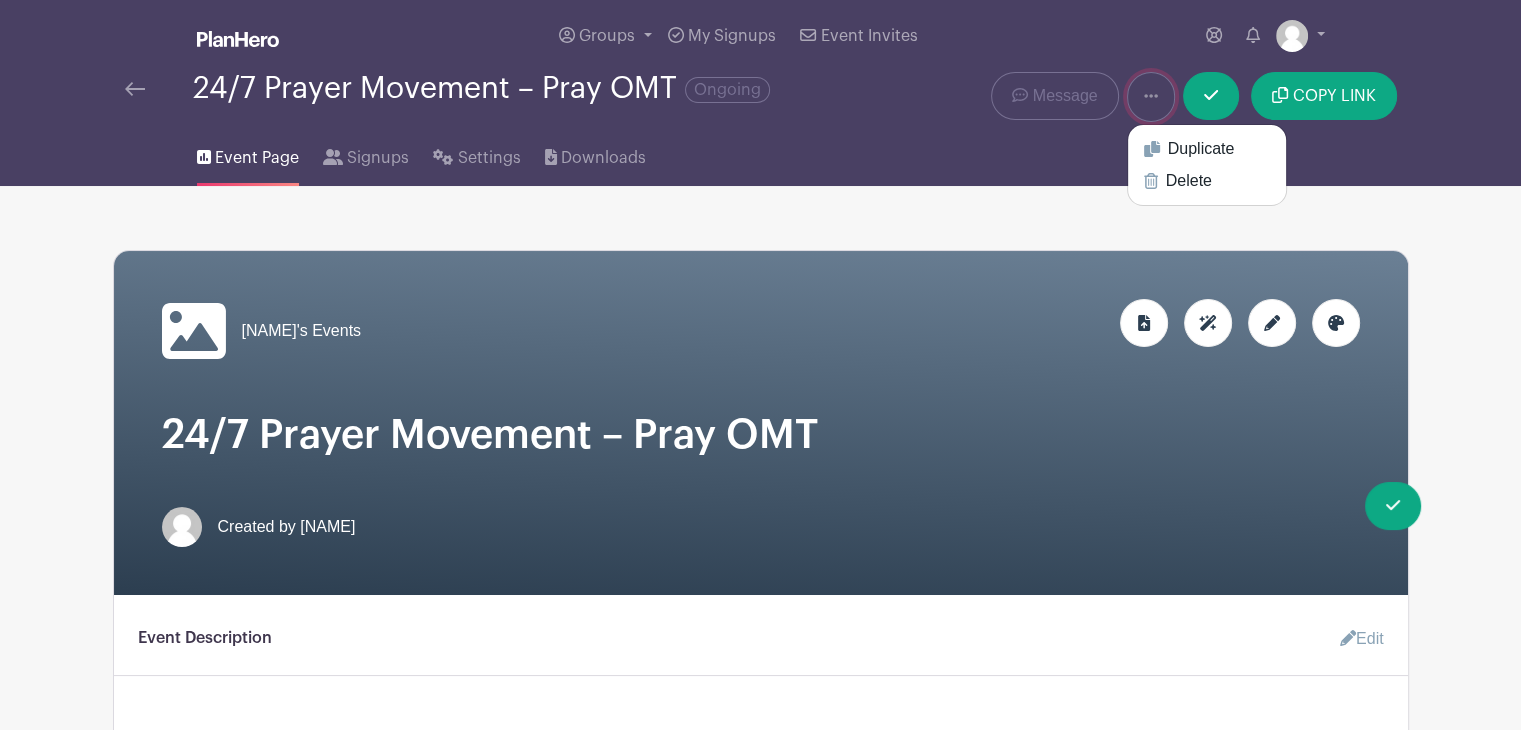 click at bounding box center (1151, 97) 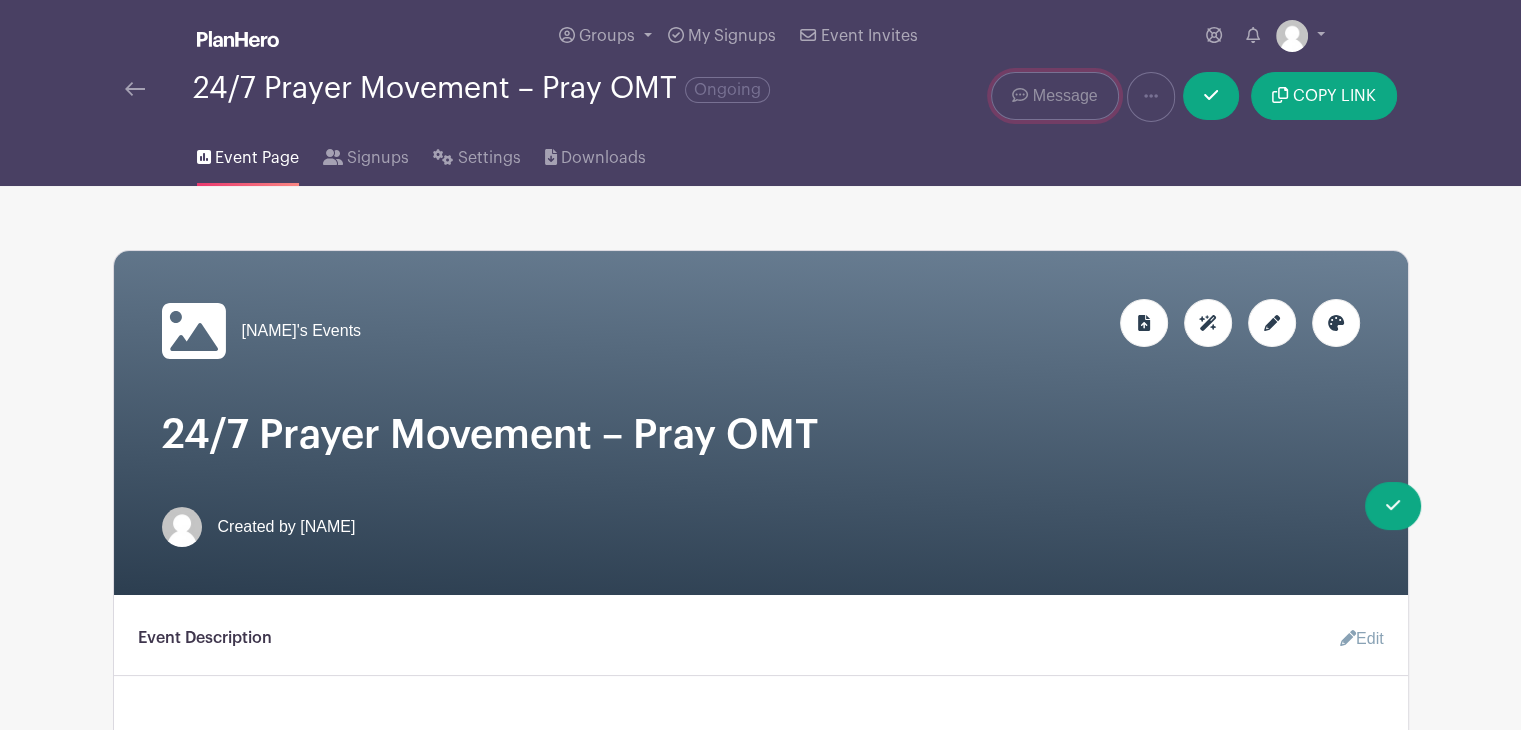 click on "Message" at bounding box center (1065, 96) 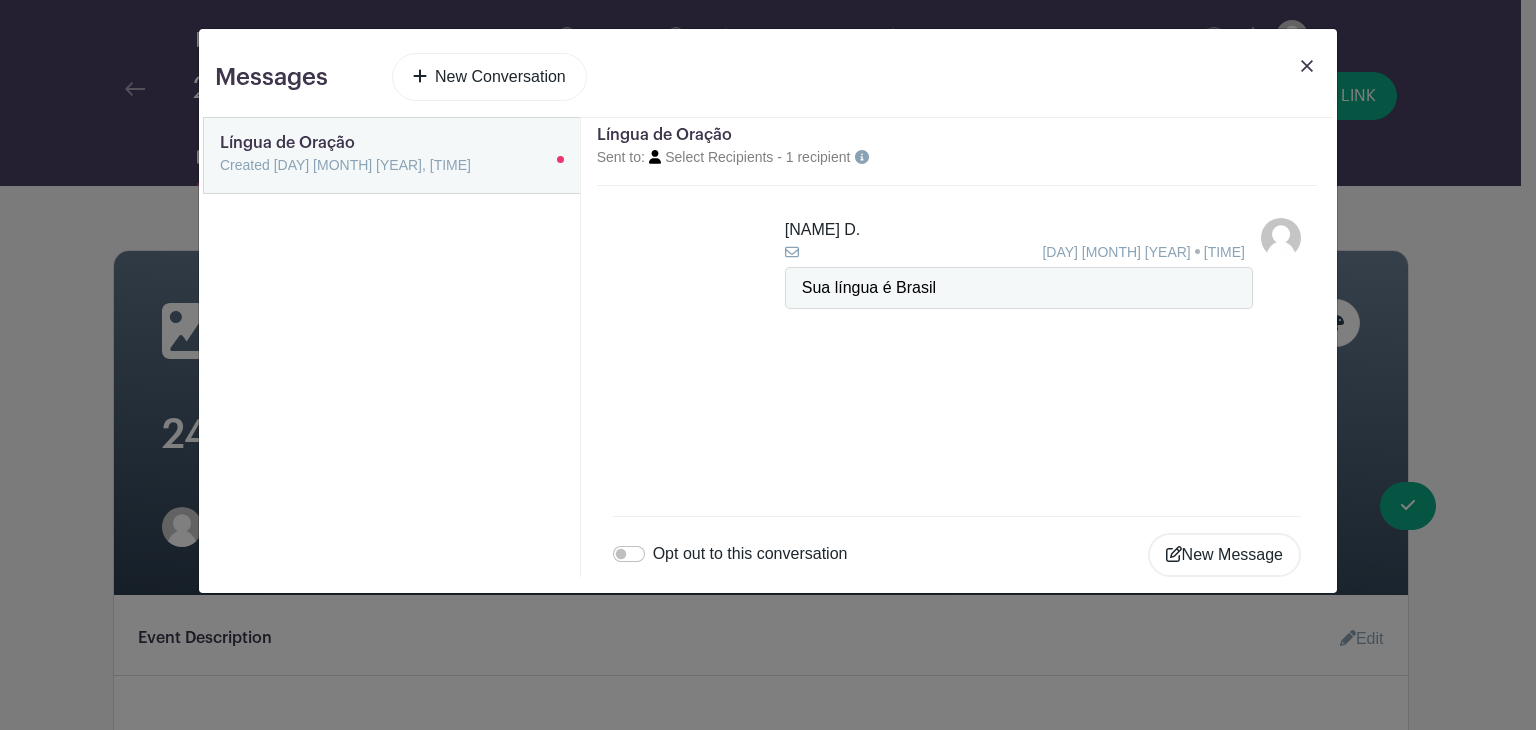 click at bounding box center (1307, 66) 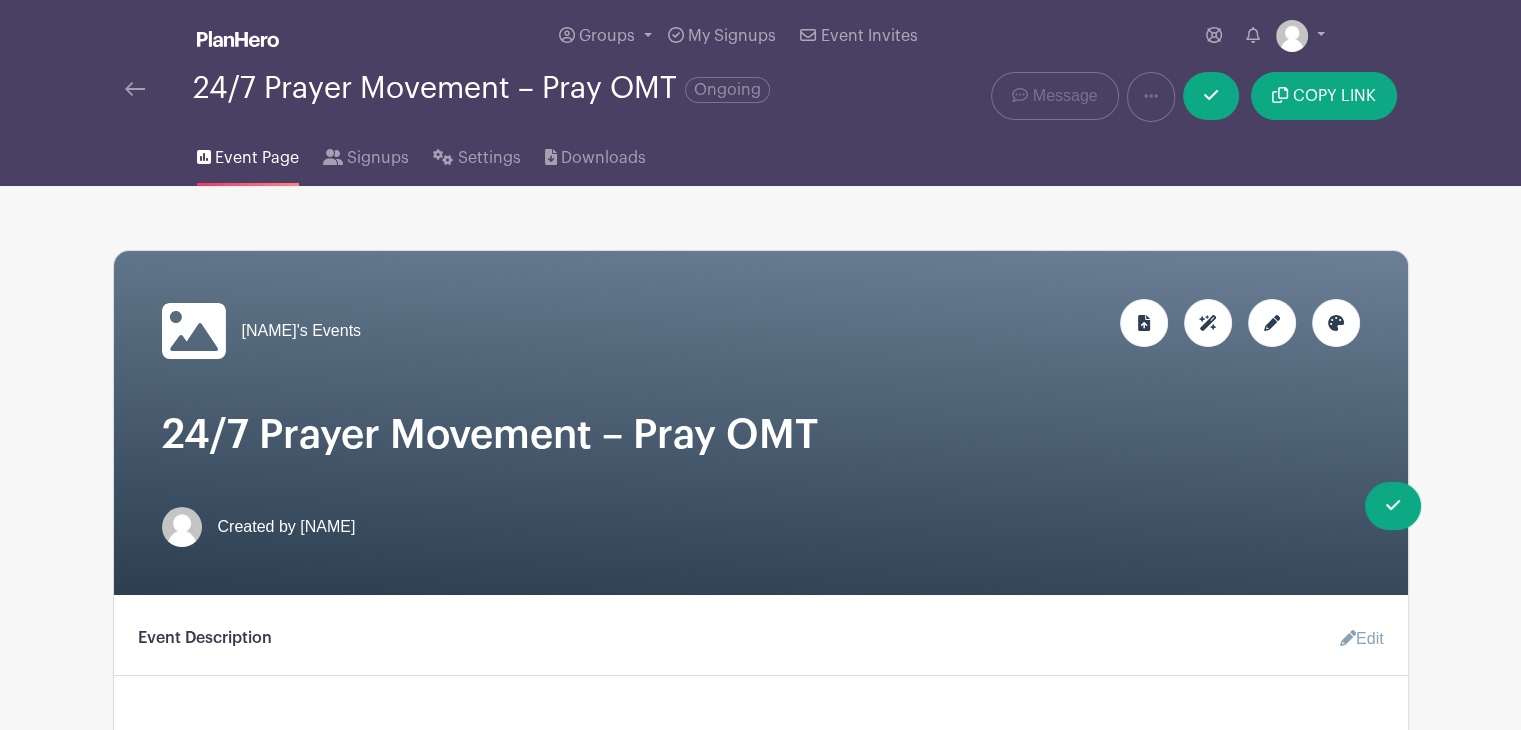 click on "Ongoing" at bounding box center (727, 90) 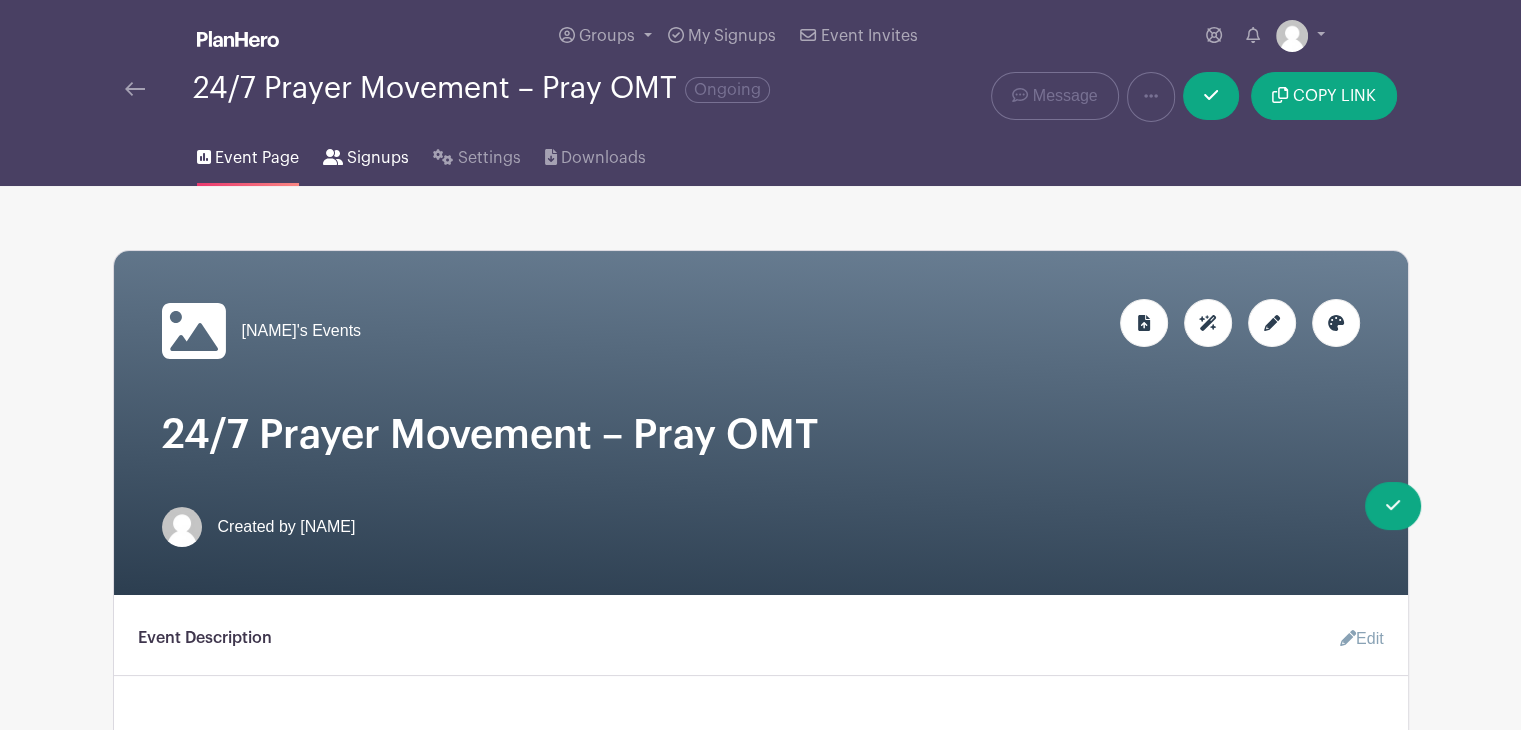 click on "Signups" at bounding box center (378, 158) 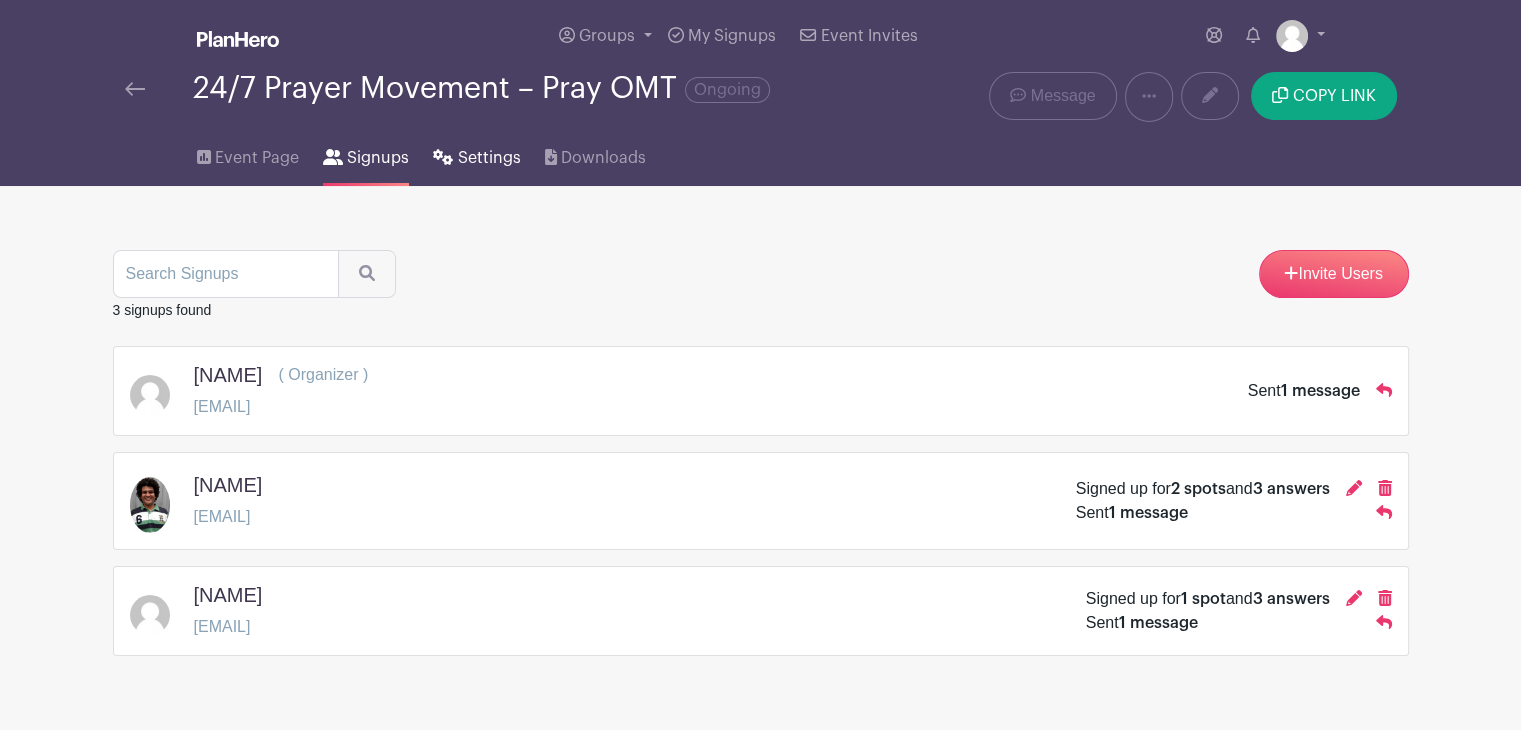 click on "Settings" at bounding box center (489, 158) 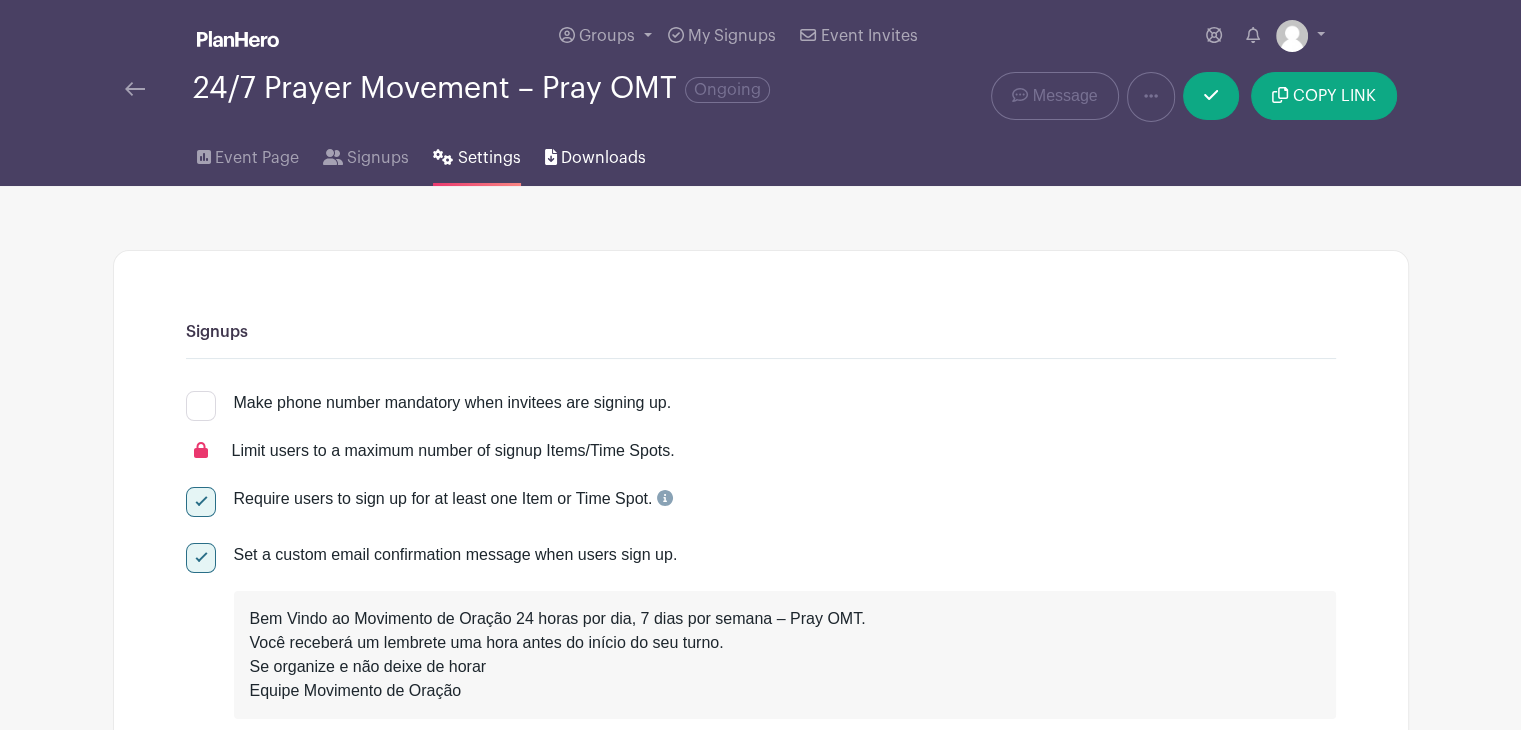 click on "Downloads" at bounding box center (603, 158) 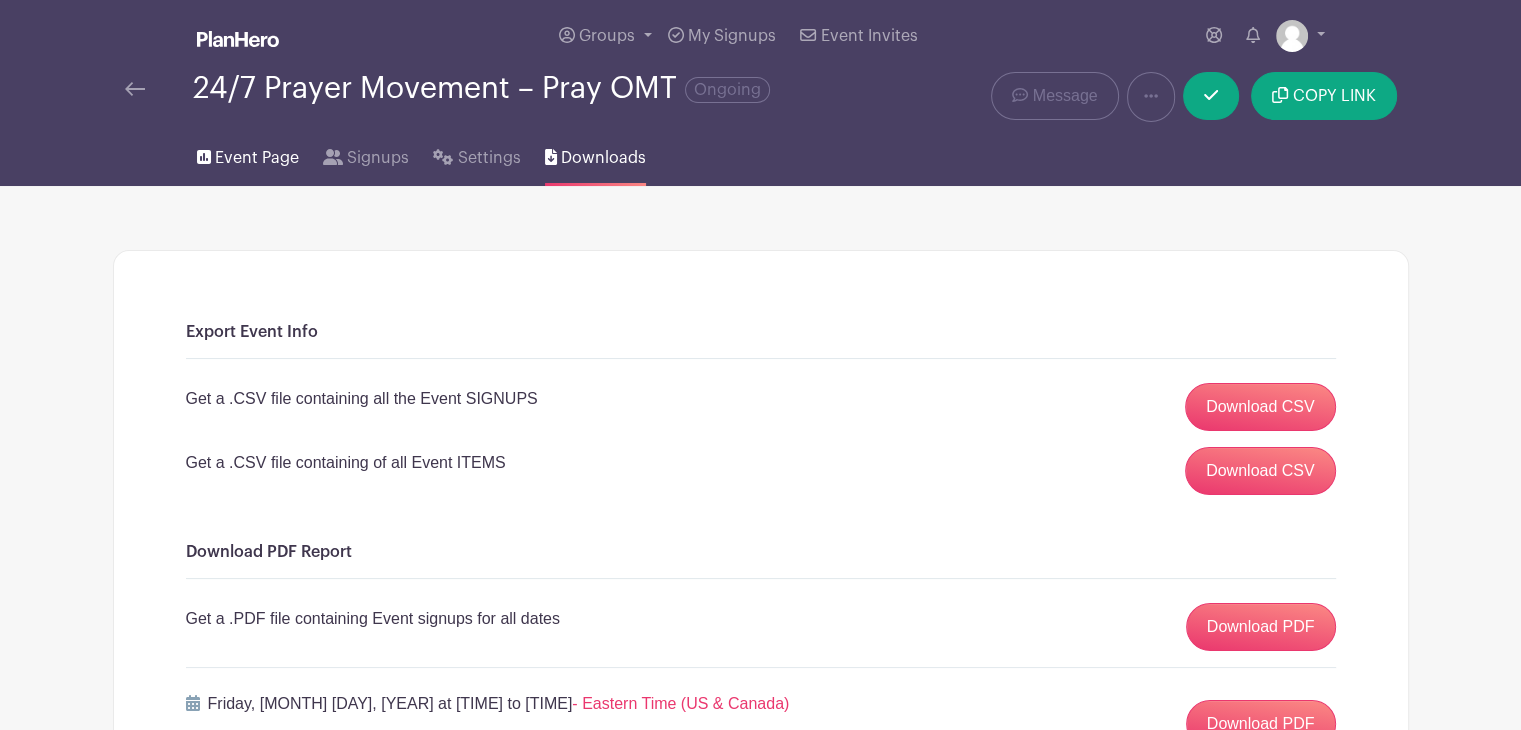 click on "Event Page" at bounding box center (257, 158) 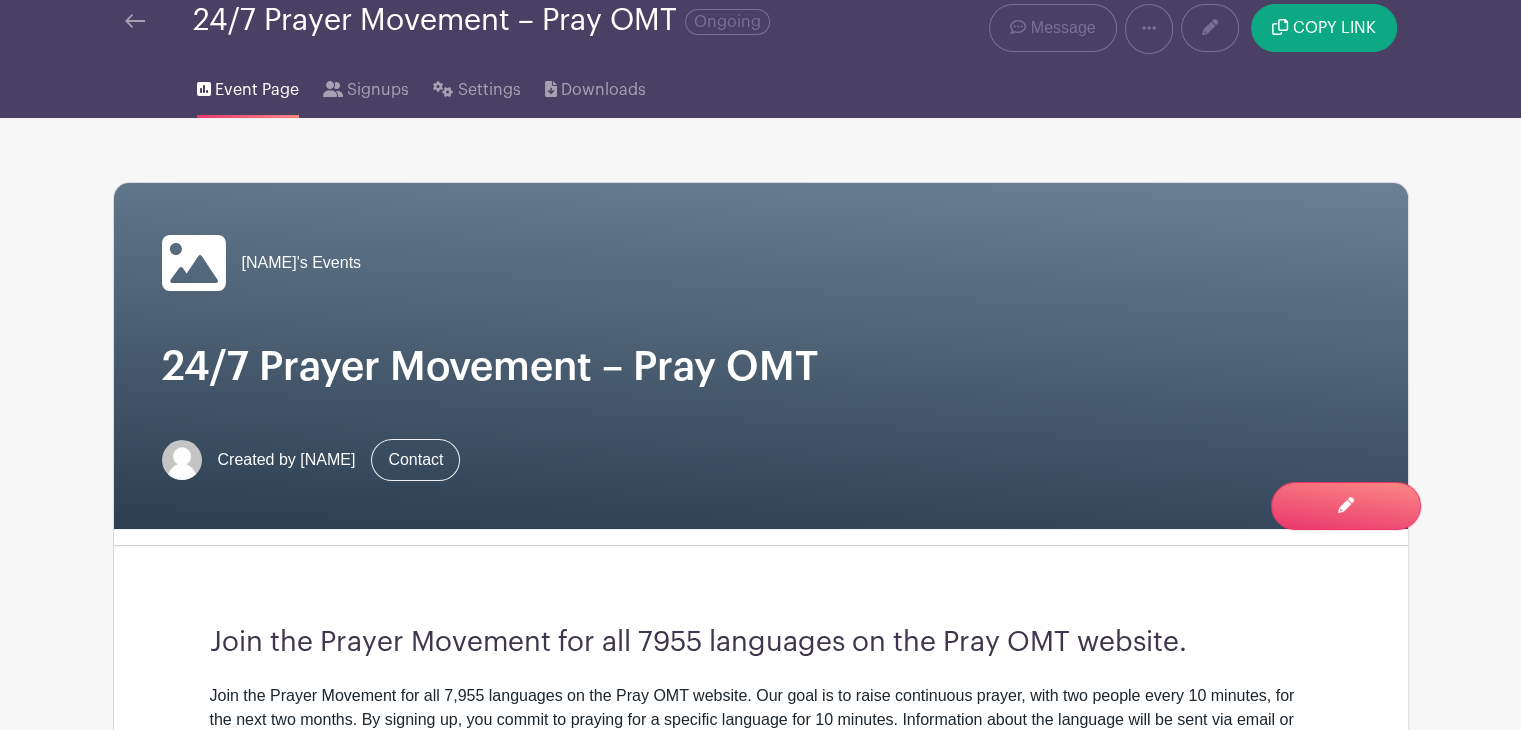 scroll, scrollTop: 0, scrollLeft: 0, axis: both 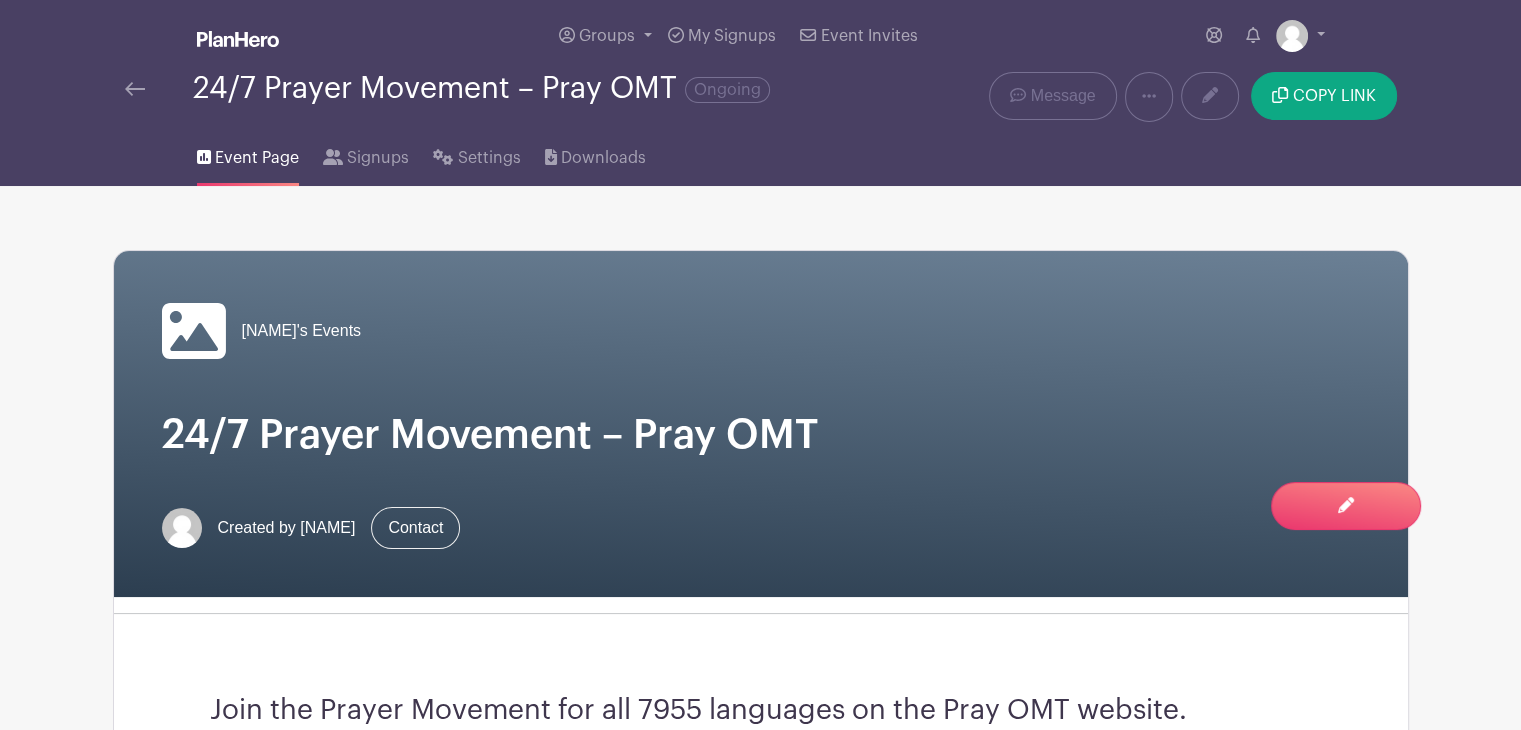 click at bounding box center [238, 39] 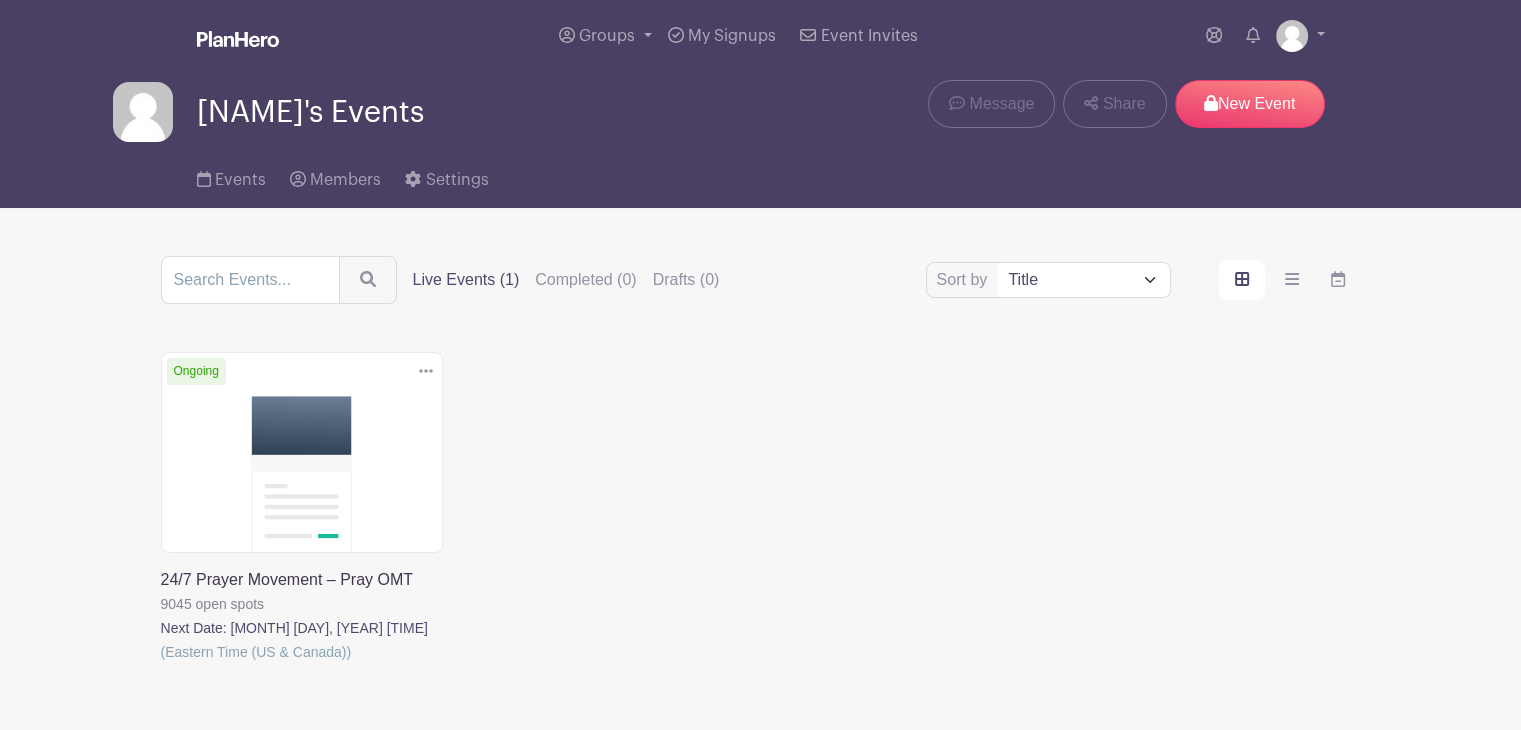 click 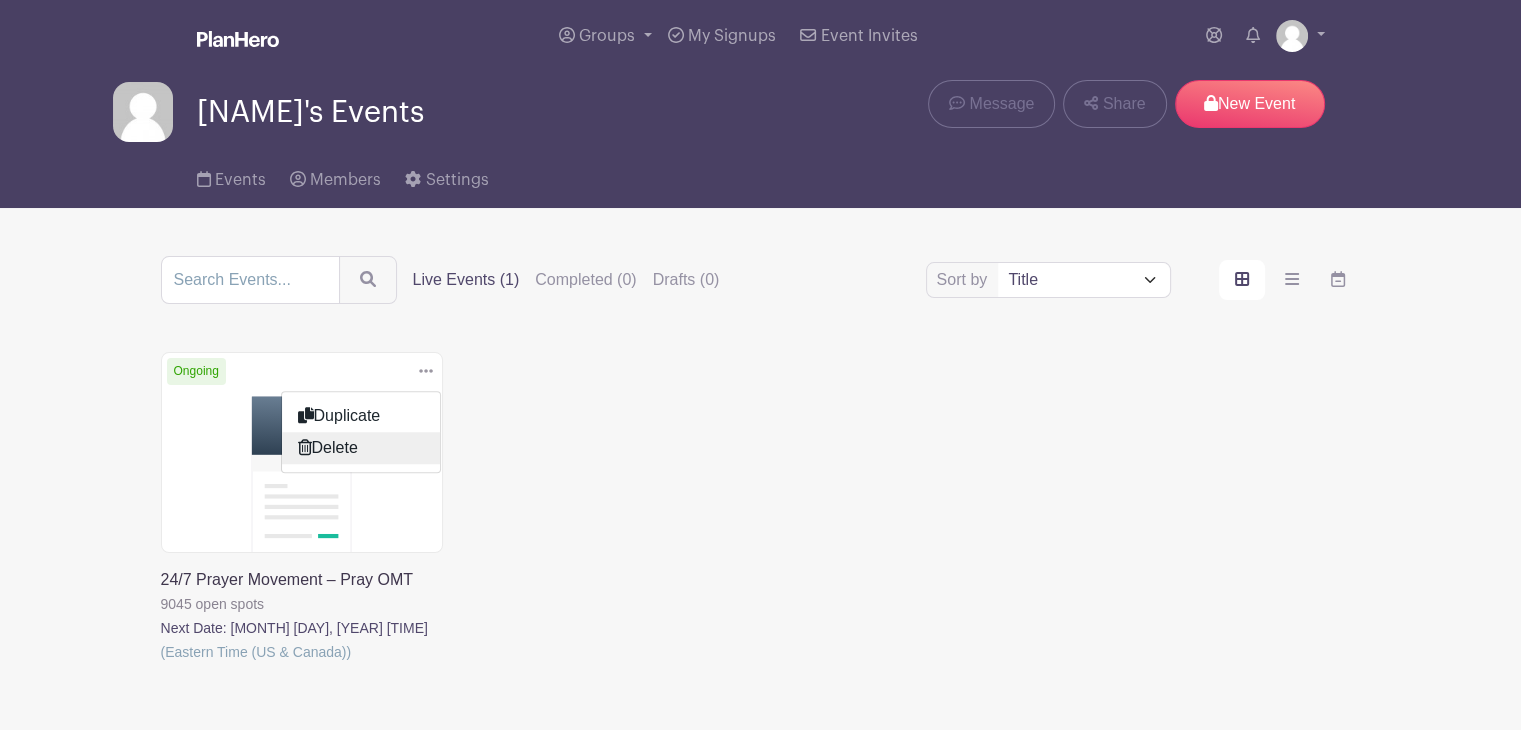 click on "Delete" at bounding box center (361, 448) 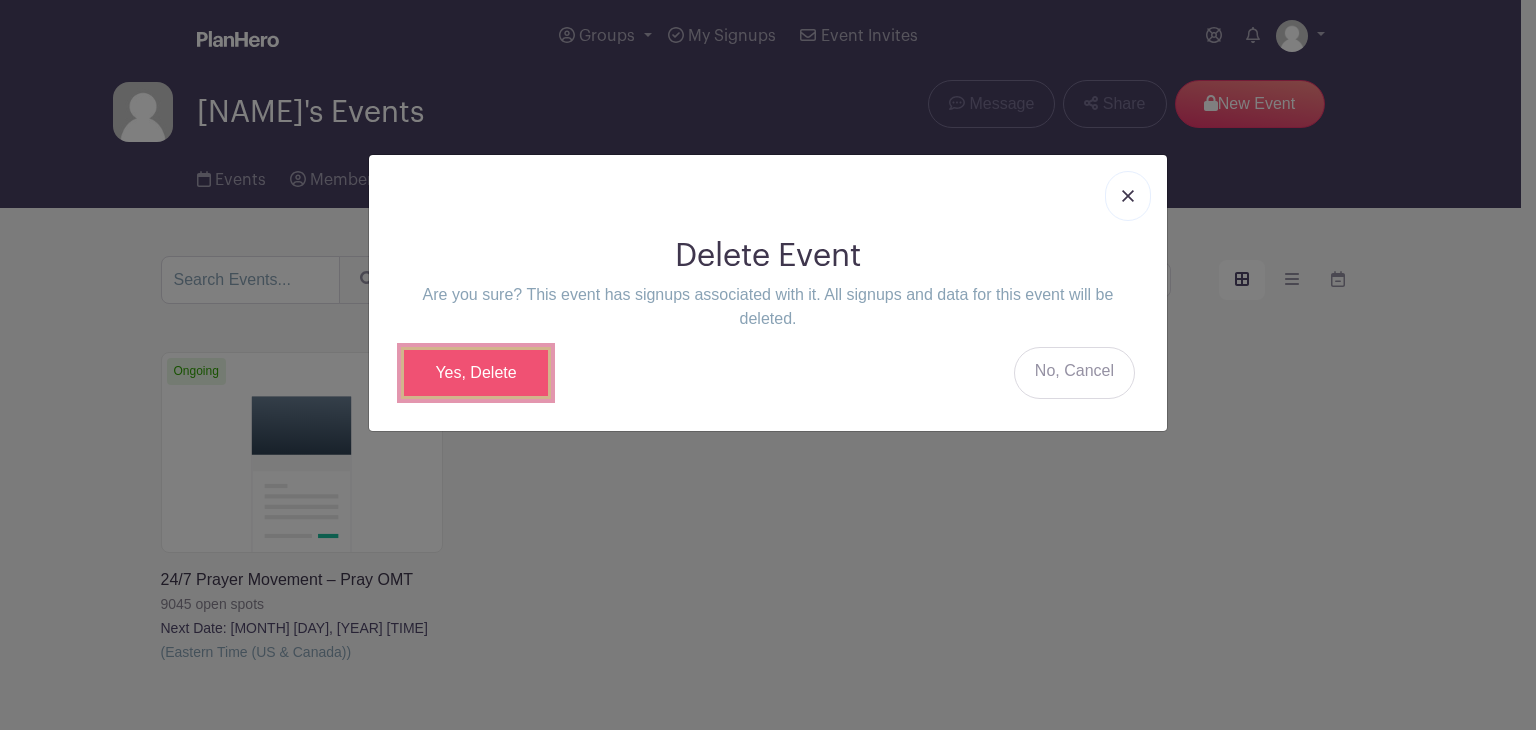 click on "Yes, Delete" at bounding box center (476, 373) 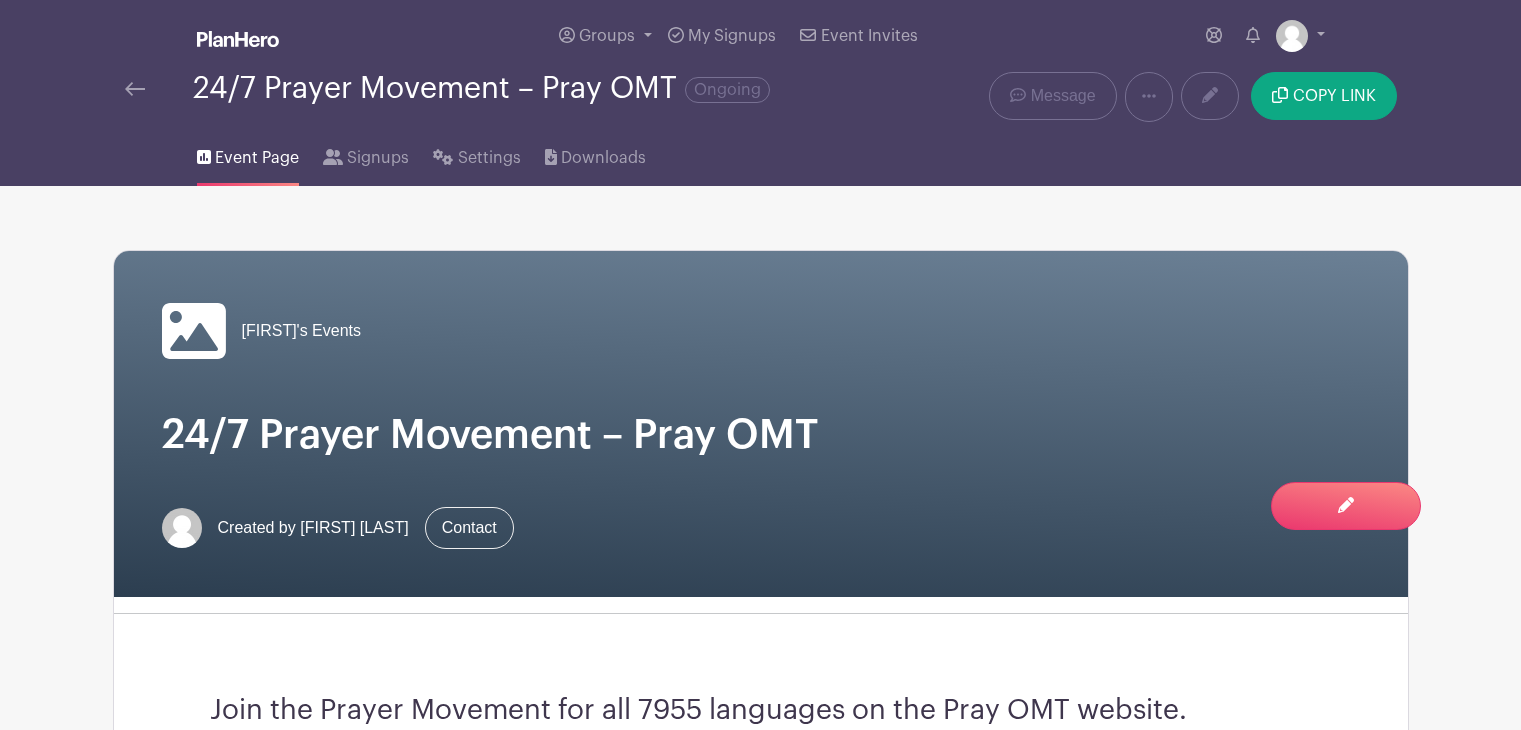 scroll, scrollTop: 0, scrollLeft: 0, axis: both 